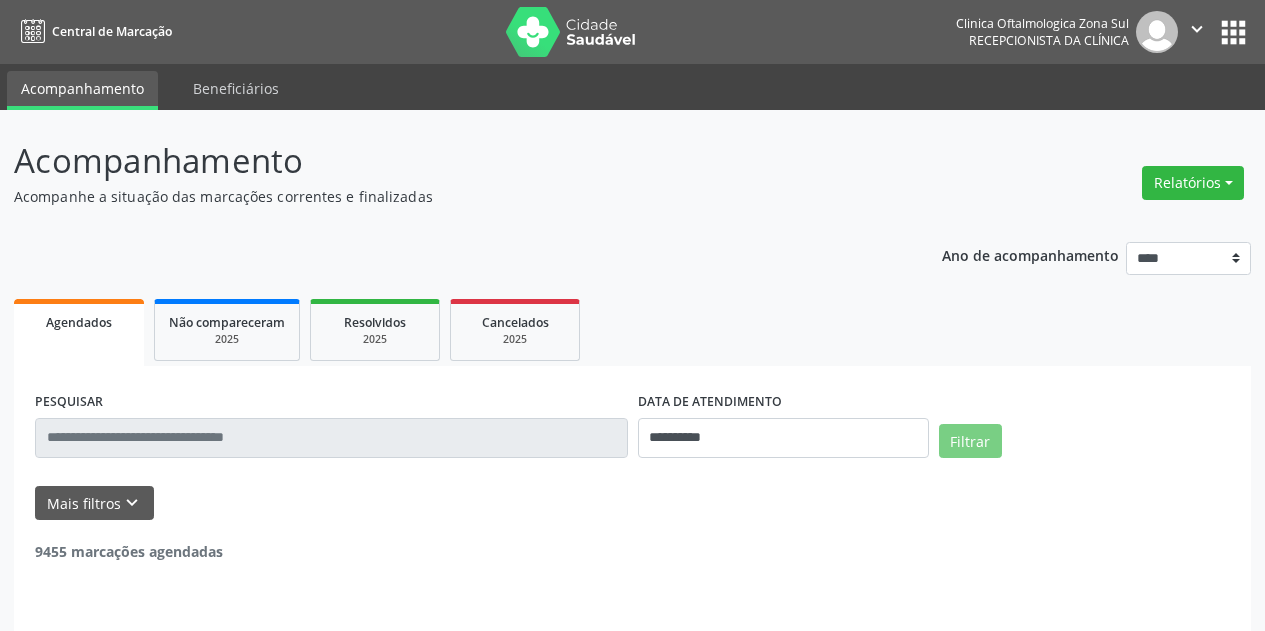 scroll, scrollTop: 0, scrollLeft: 0, axis: both 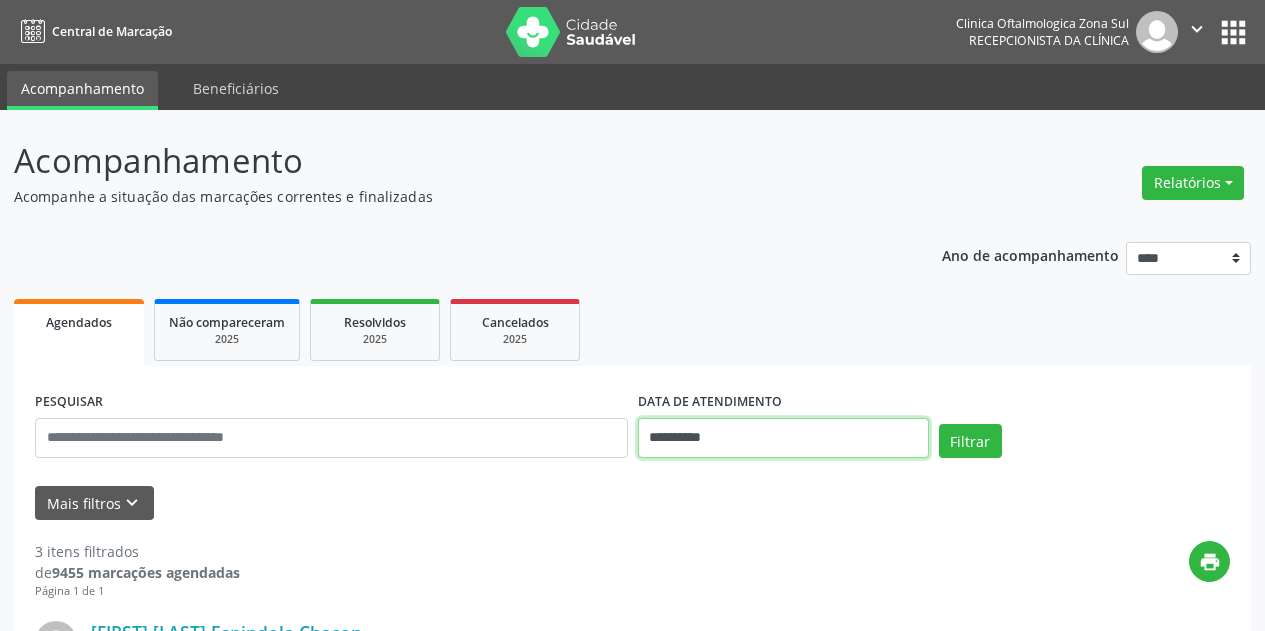 click on "**********" at bounding box center [783, 438] 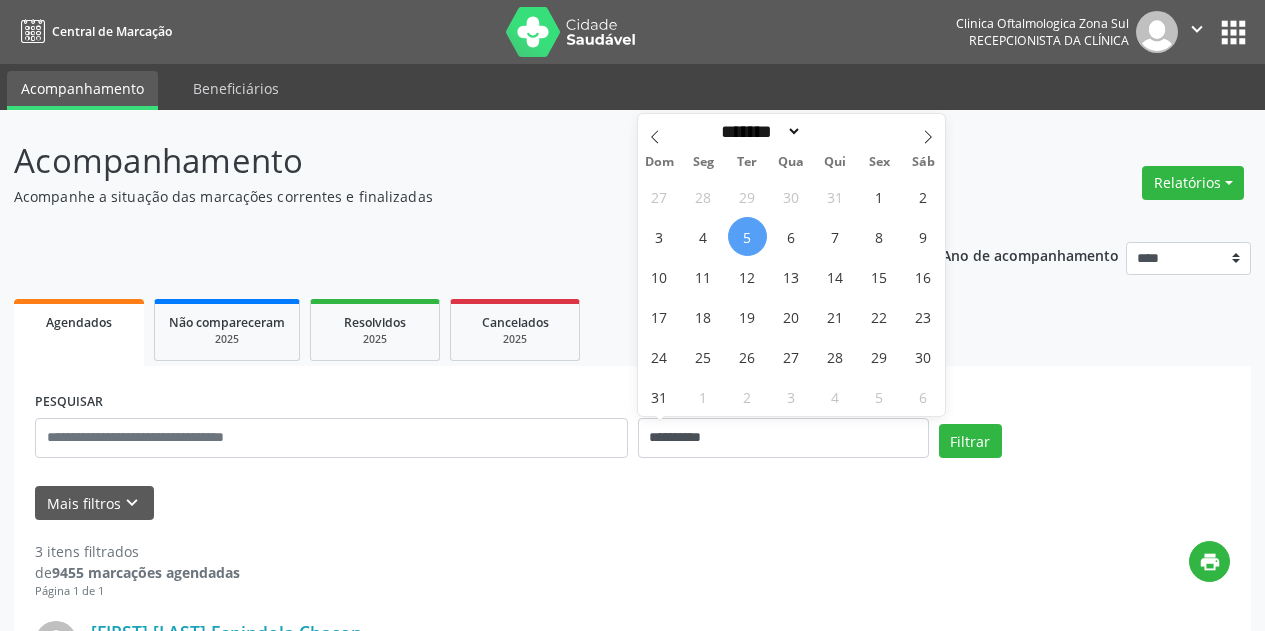 click on "5" at bounding box center (747, 236) 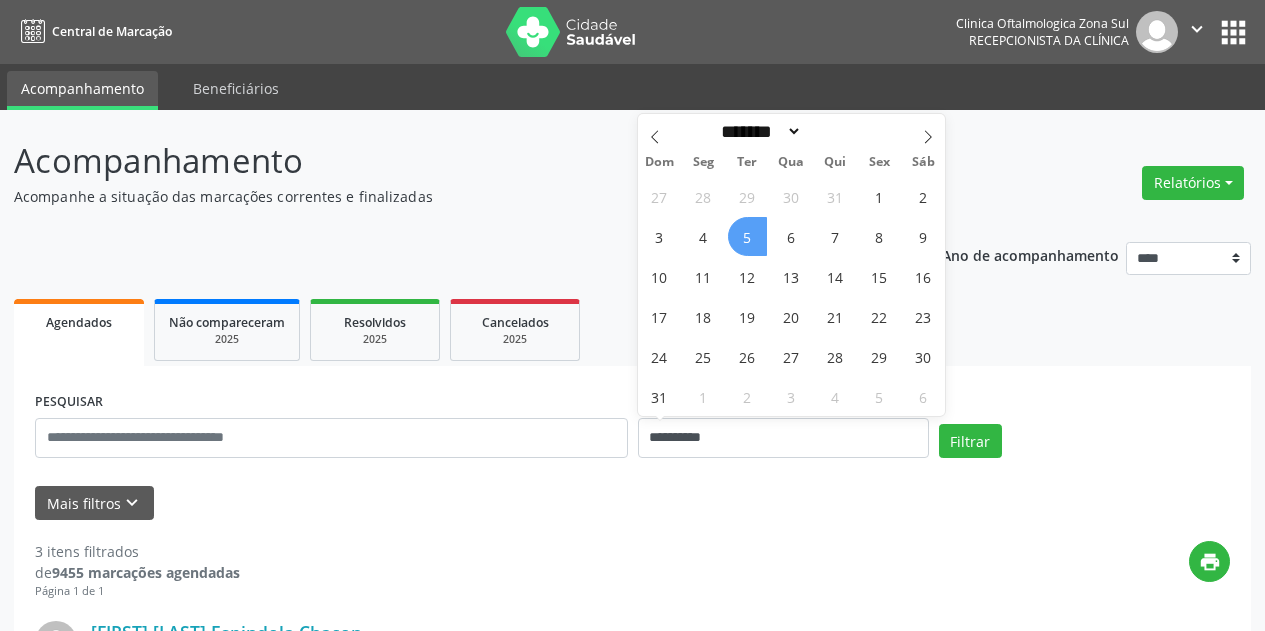 type on "**********" 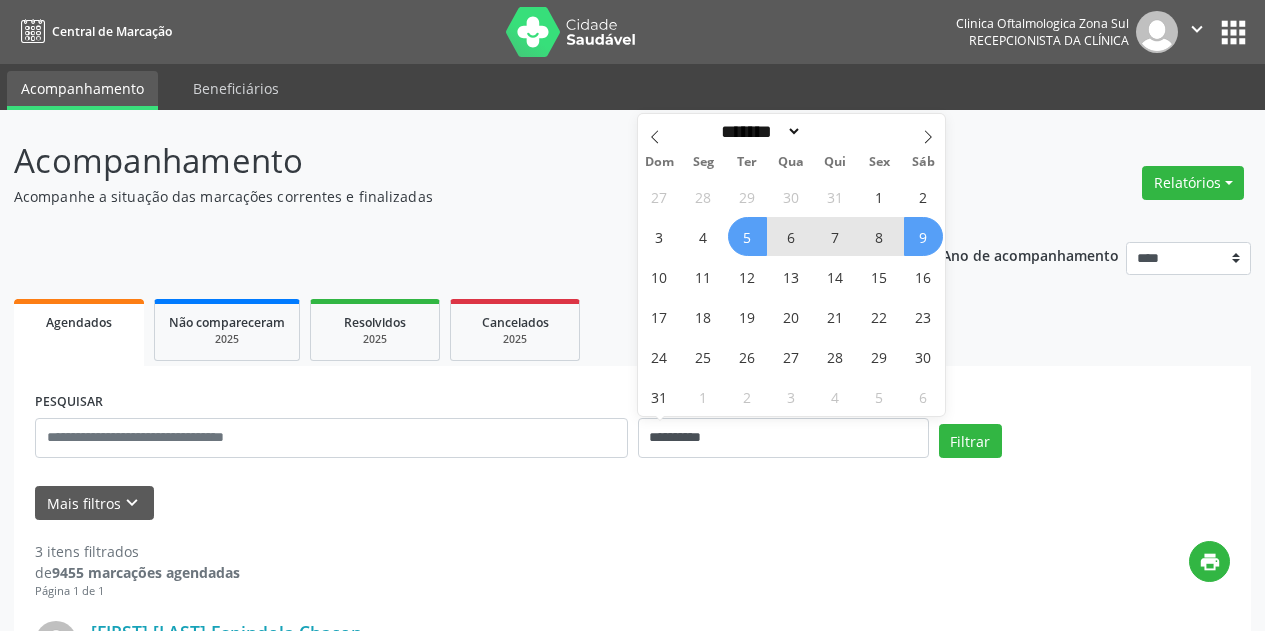click on "9" at bounding box center (923, 236) 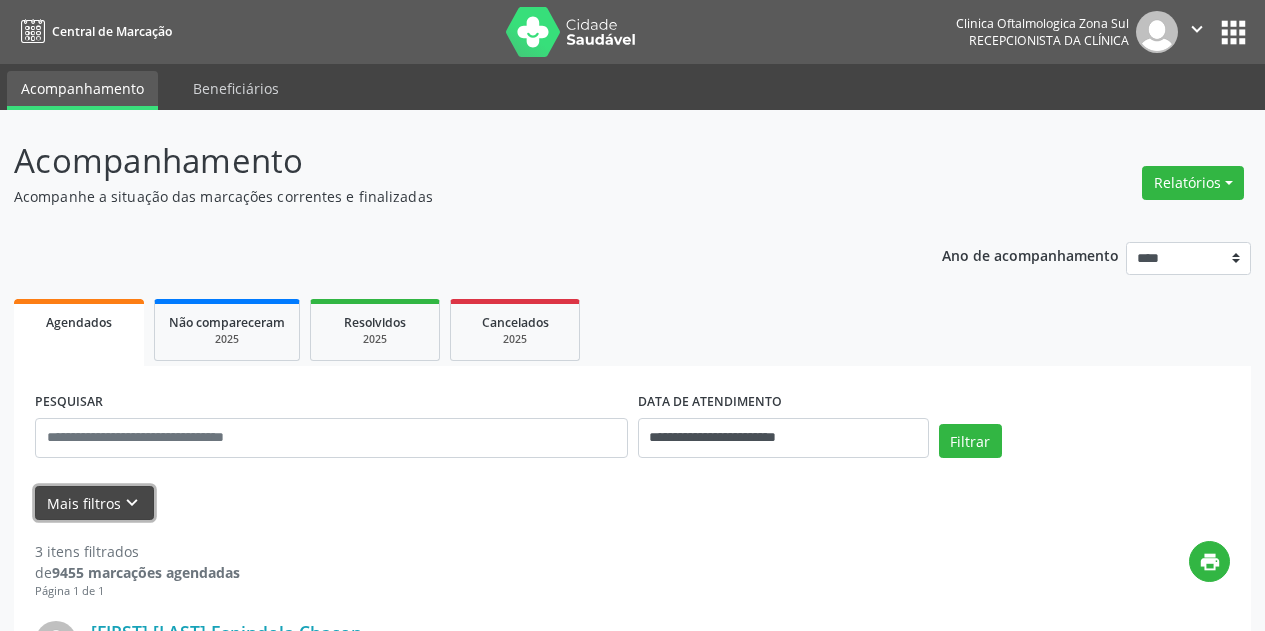 click on "keyboard_arrow_down" at bounding box center (132, 503) 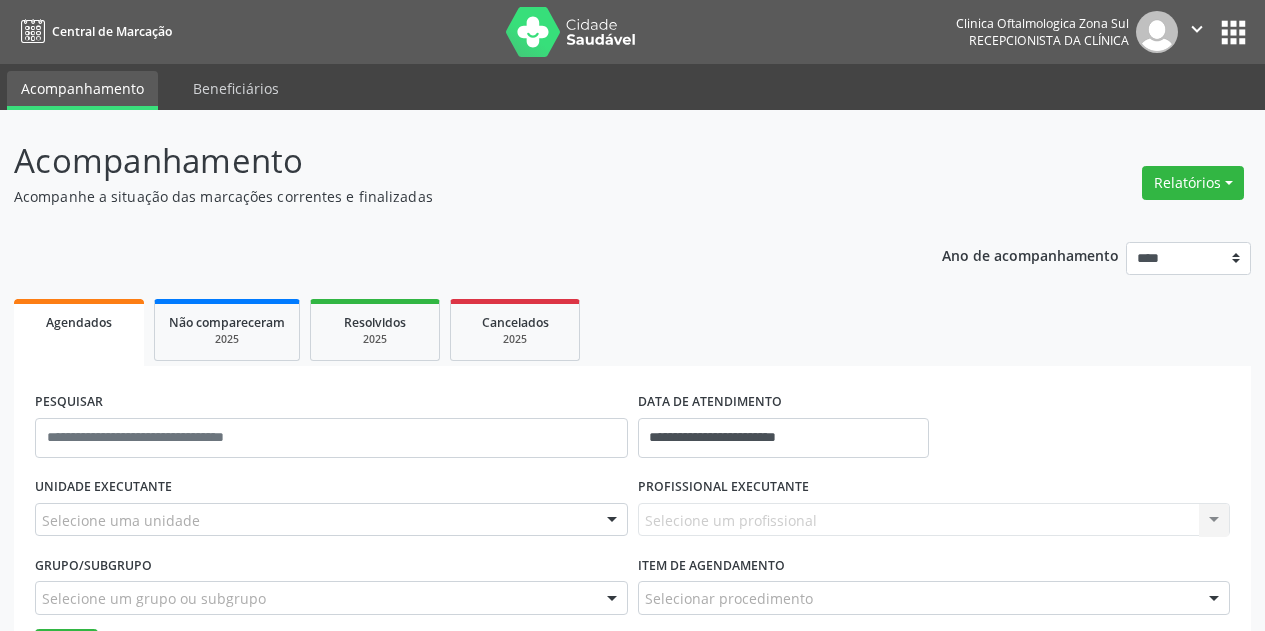 click on "Selecione uma unidade" at bounding box center (331, 520) 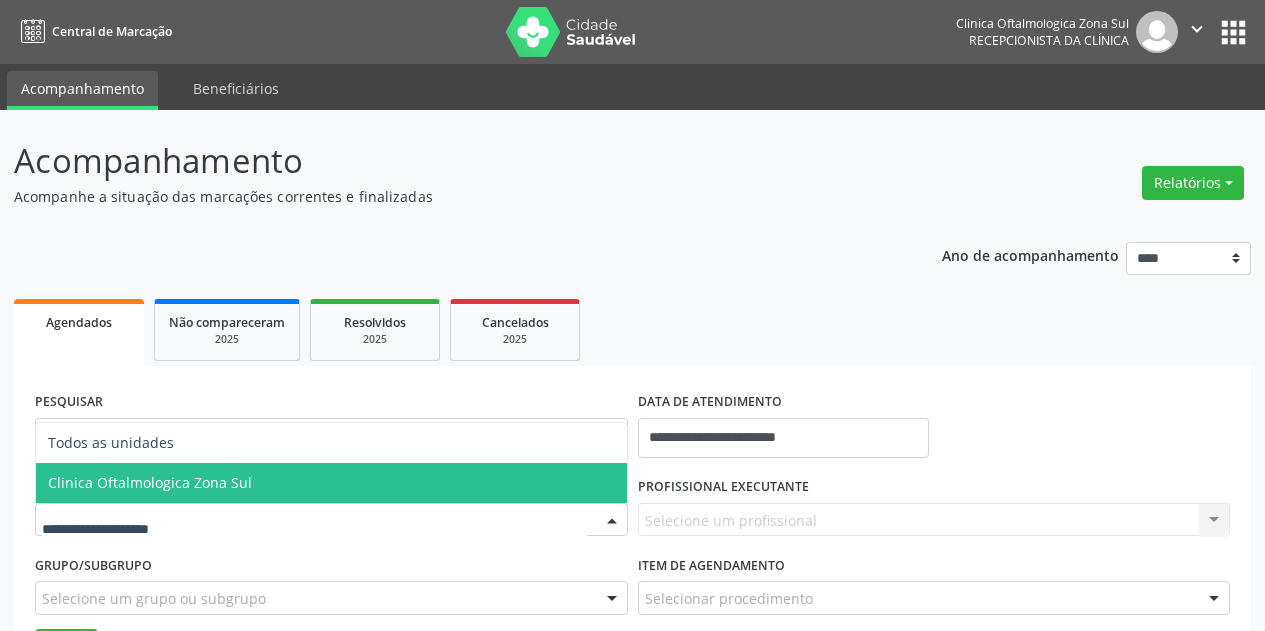 click on "Clinica Oftalmologica Zona Sul" at bounding box center [331, 483] 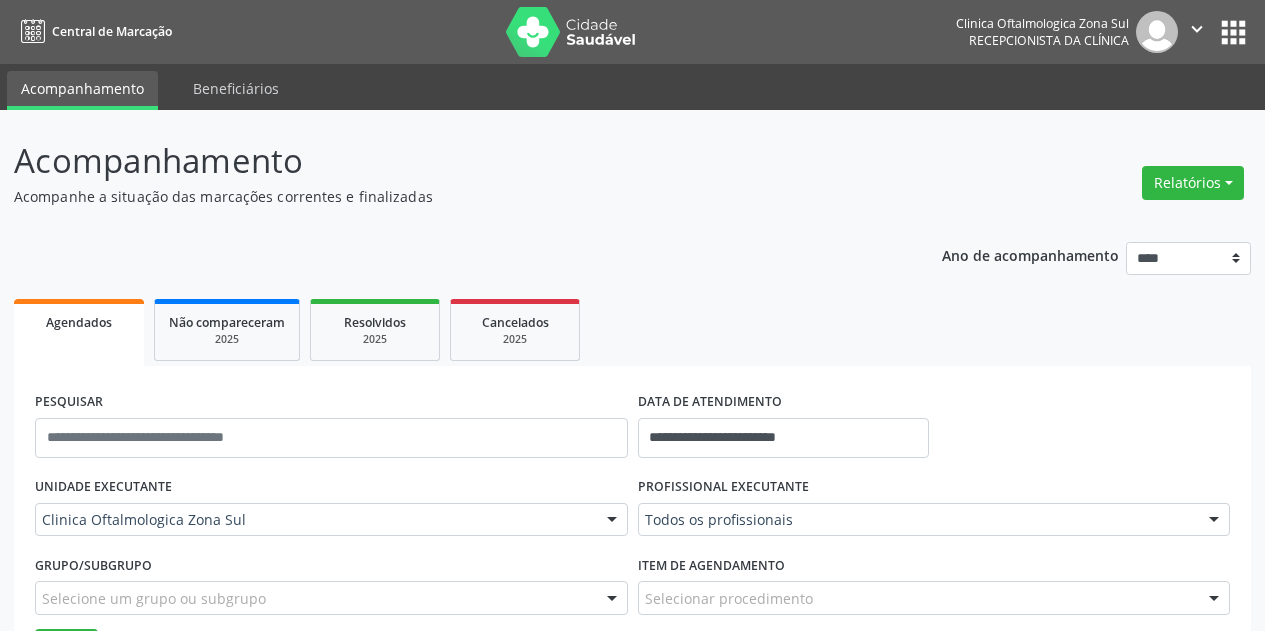 scroll, scrollTop: 400, scrollLeft: 0, axis: vertical 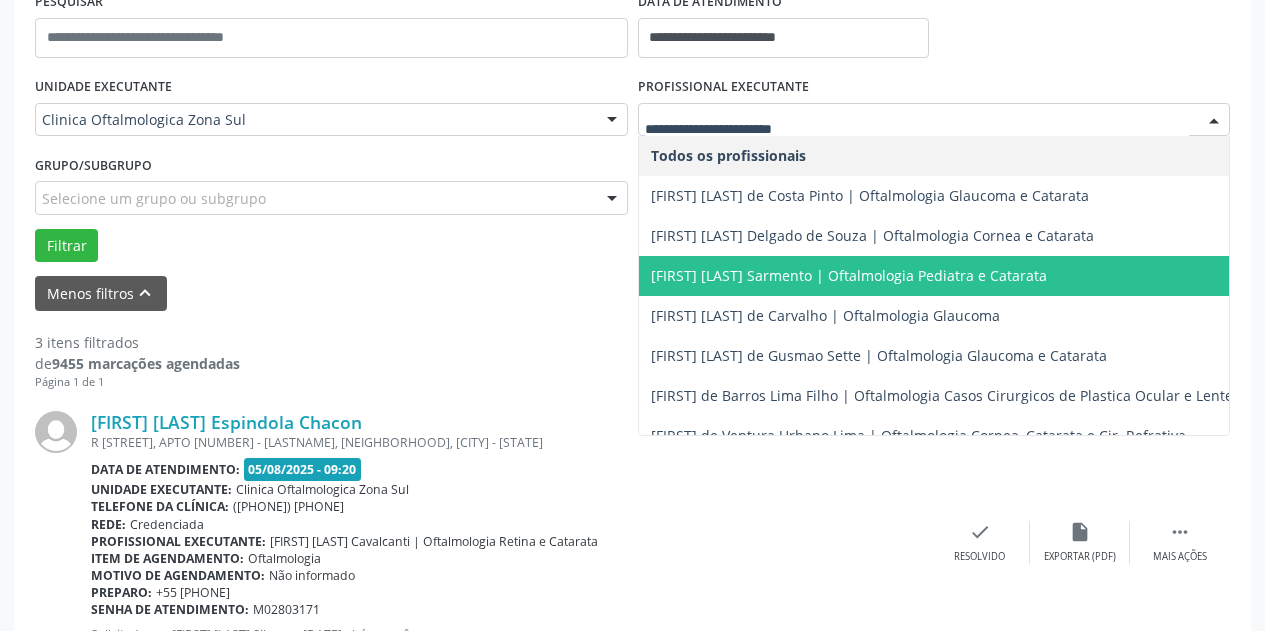 click on "[FIRST] [LAST] Sarmento | Oftalmologia Pediatra e Catarata" at bounding box center [849, 275] 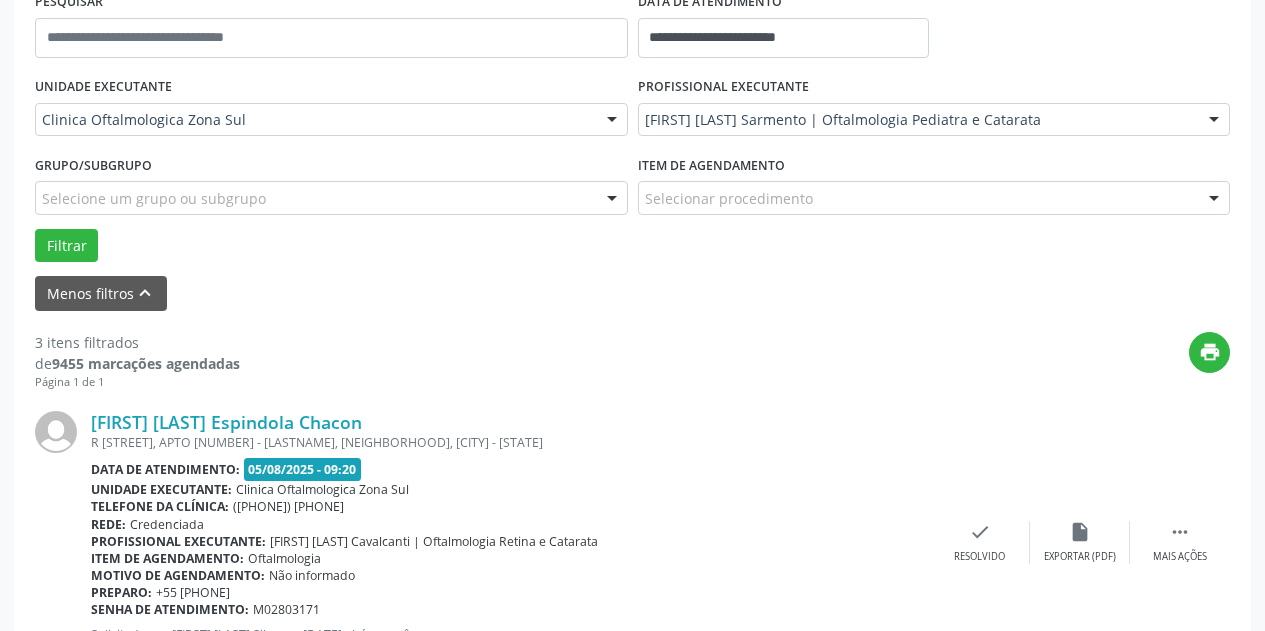 click on "Selecione um grupo ou subgrupo" at bounding box center [331, 198] 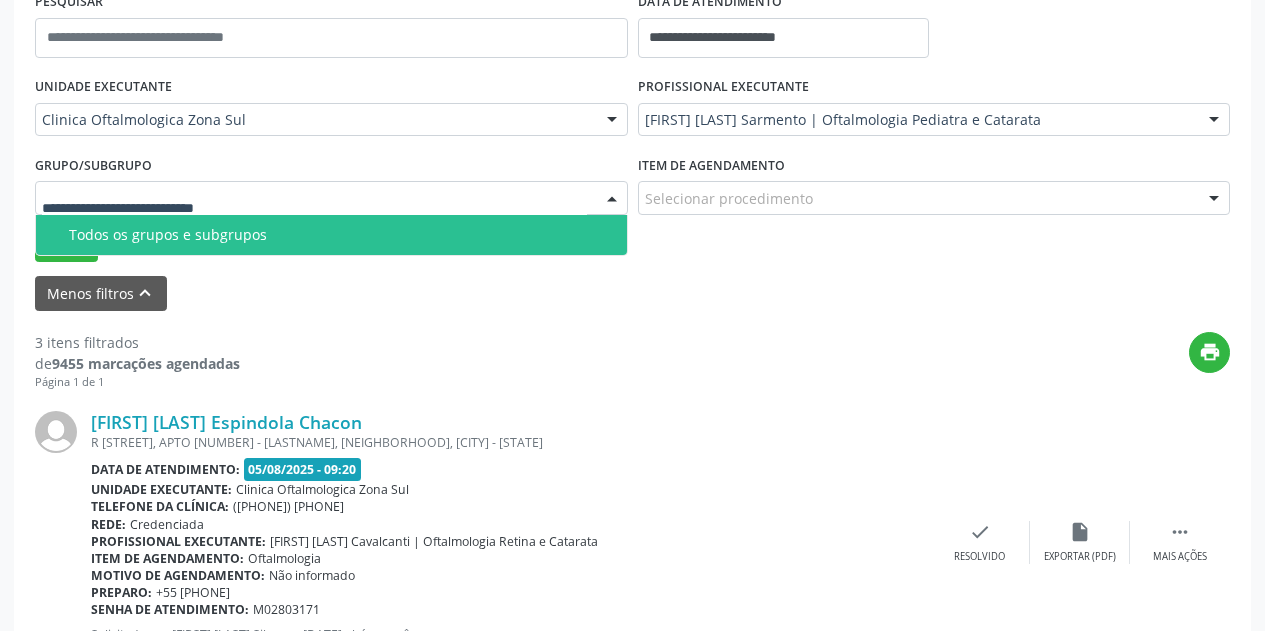 click on "Todos os grupos e subgrupos" at bounding box center (342, 235) 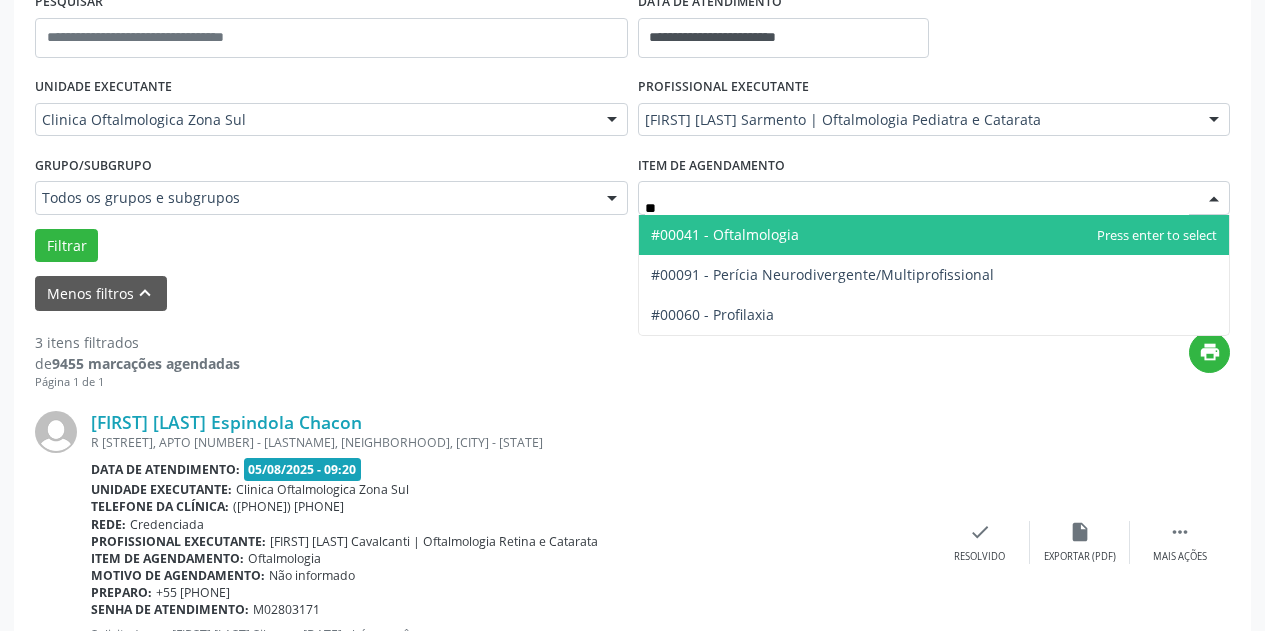 type on "***" 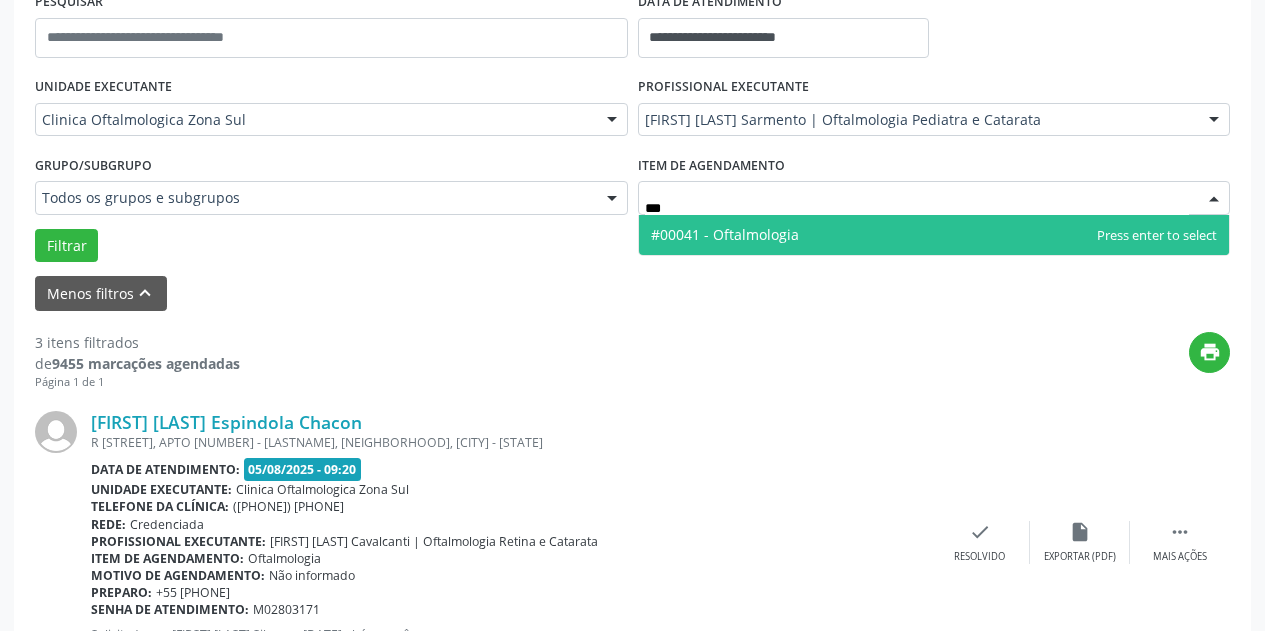 click on "#00041 - Oftalmologia" at bounding box center (725, 234) 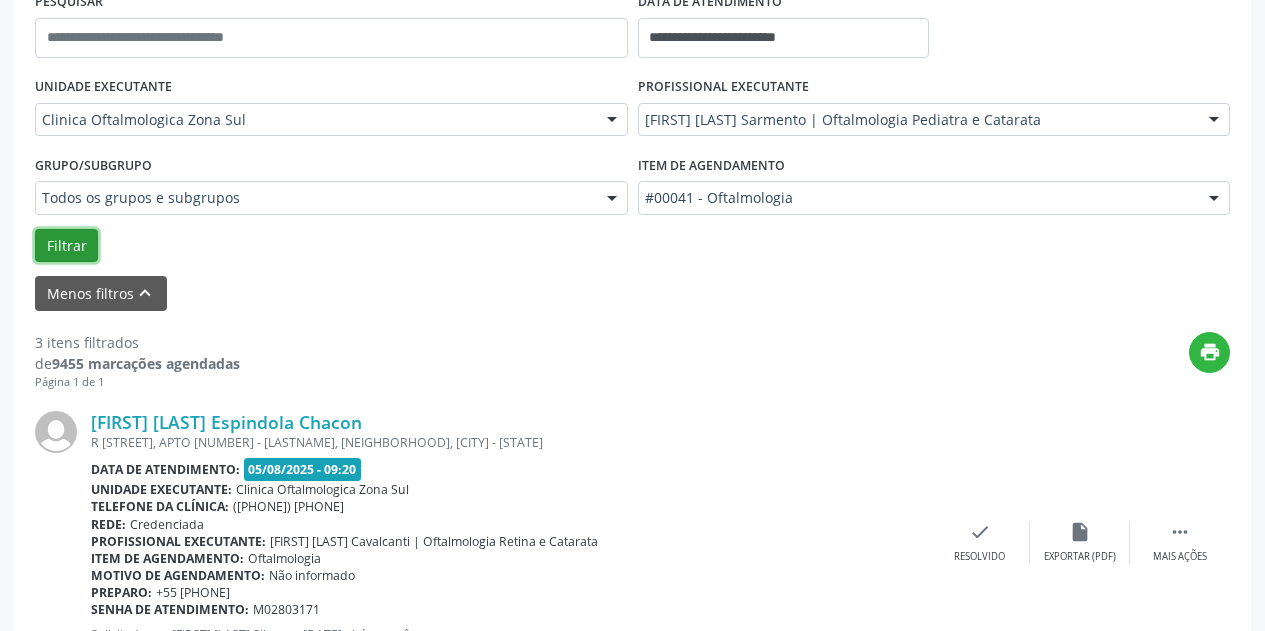 click on "Filtrar" at bounding box center [66, 246] 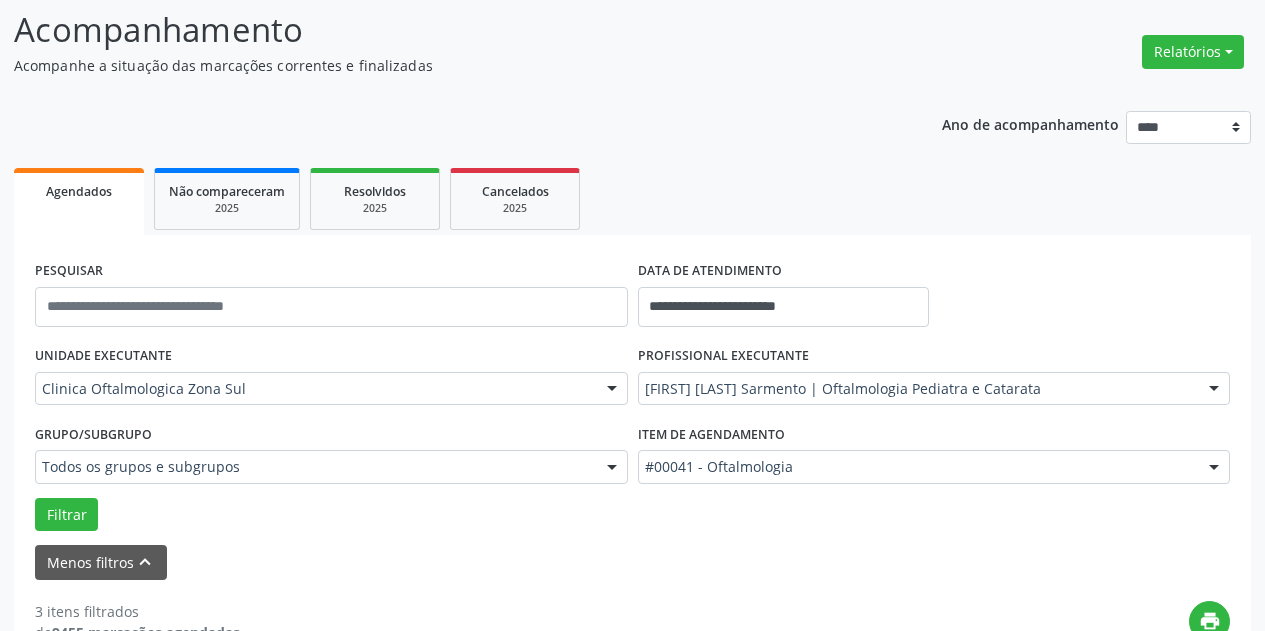 scroll, scrollTop: 110, scrollLeft: 0, axis: vertical 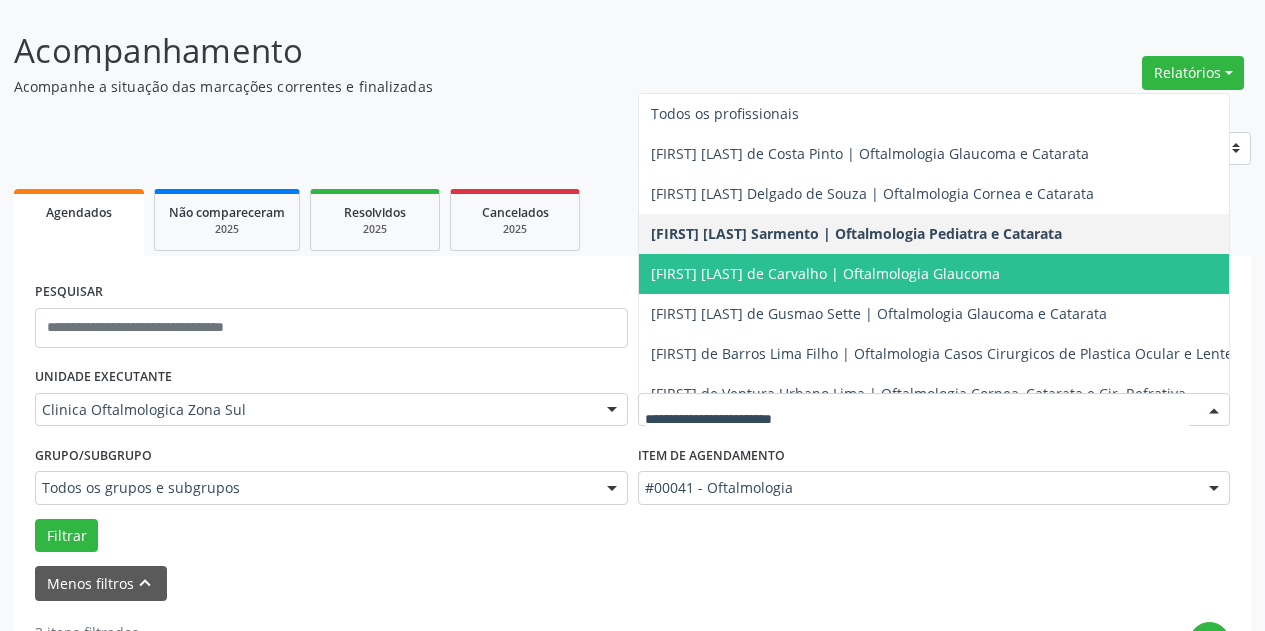 click on "[FIRST] [LAST] de Carvalho | Oftalmologia Glaucoma" at bounding box center (984, 274) 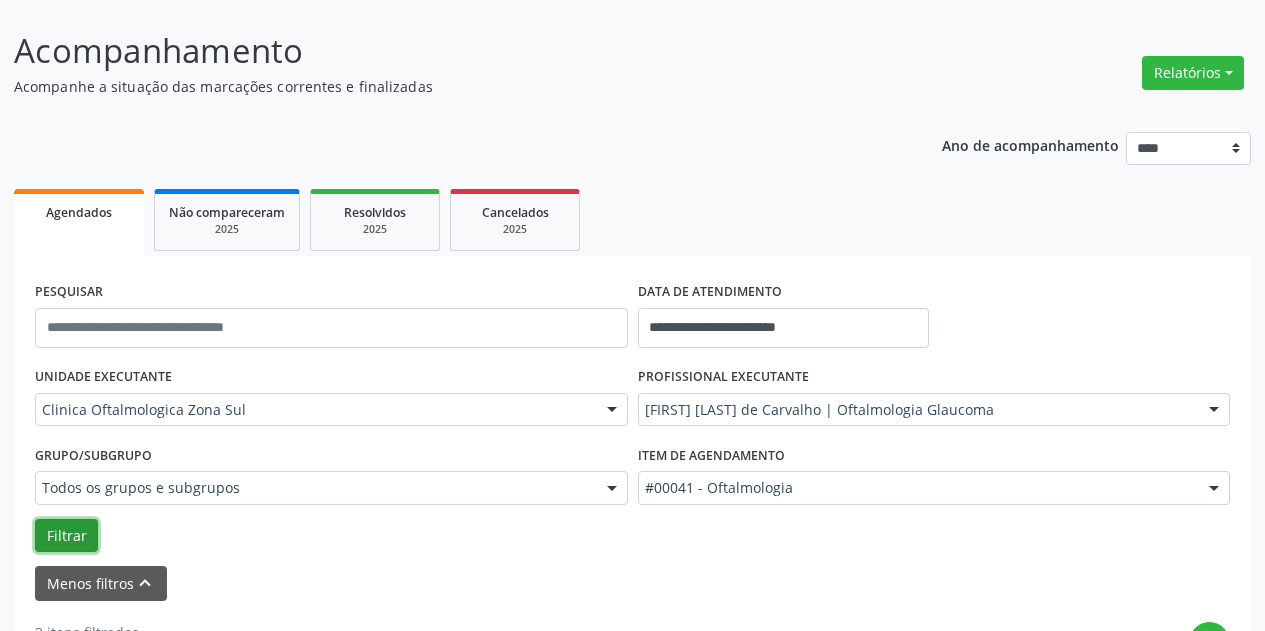click on "Filtrar" at bounding box center (66, 536) 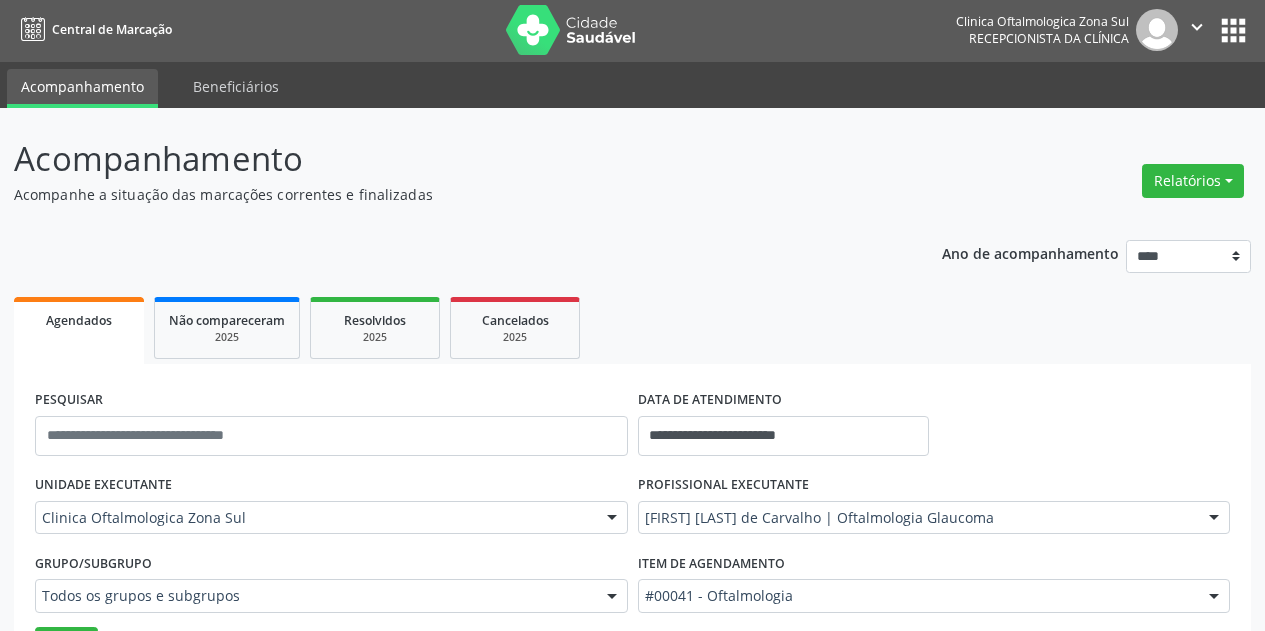 scroll, scrollTop: 0, scrollLeft: 0, axis: both 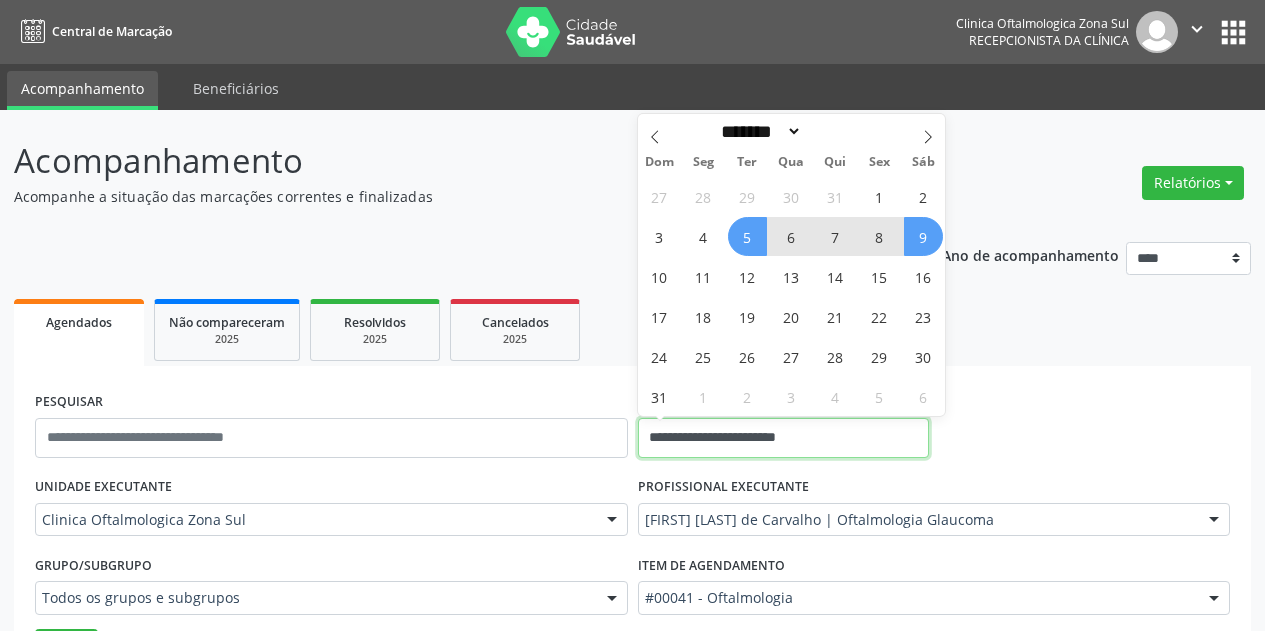 click on "**********" at bounding box center [783, 438] 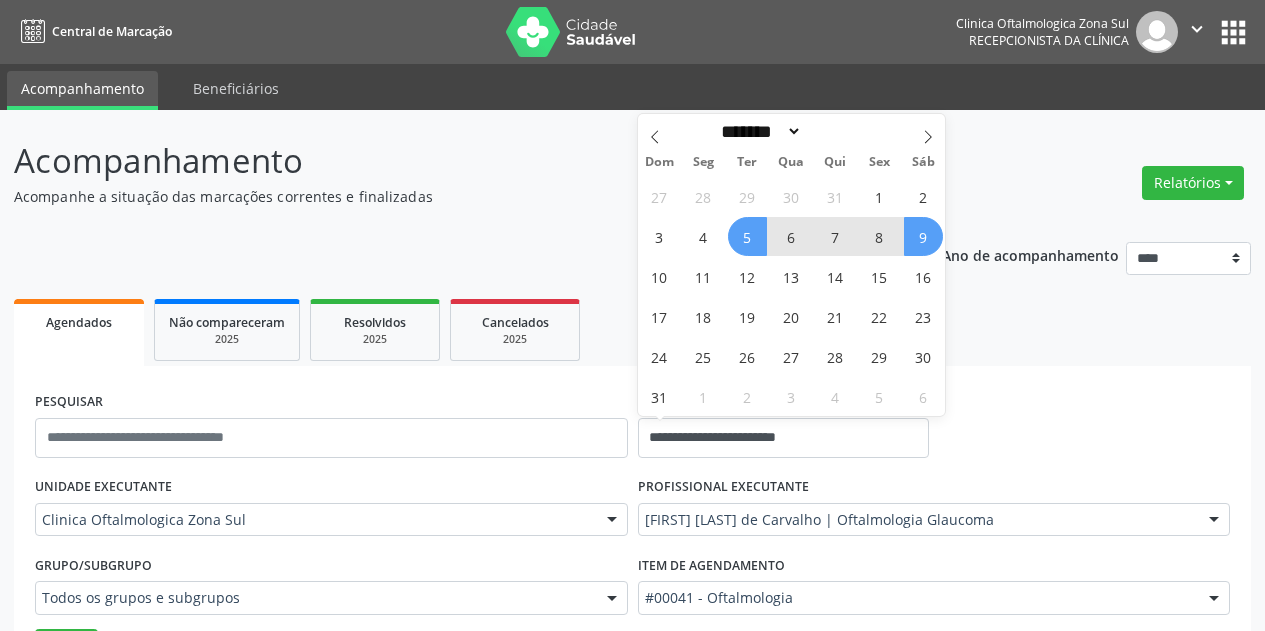 click on "5" at bounding box center [747, 236] 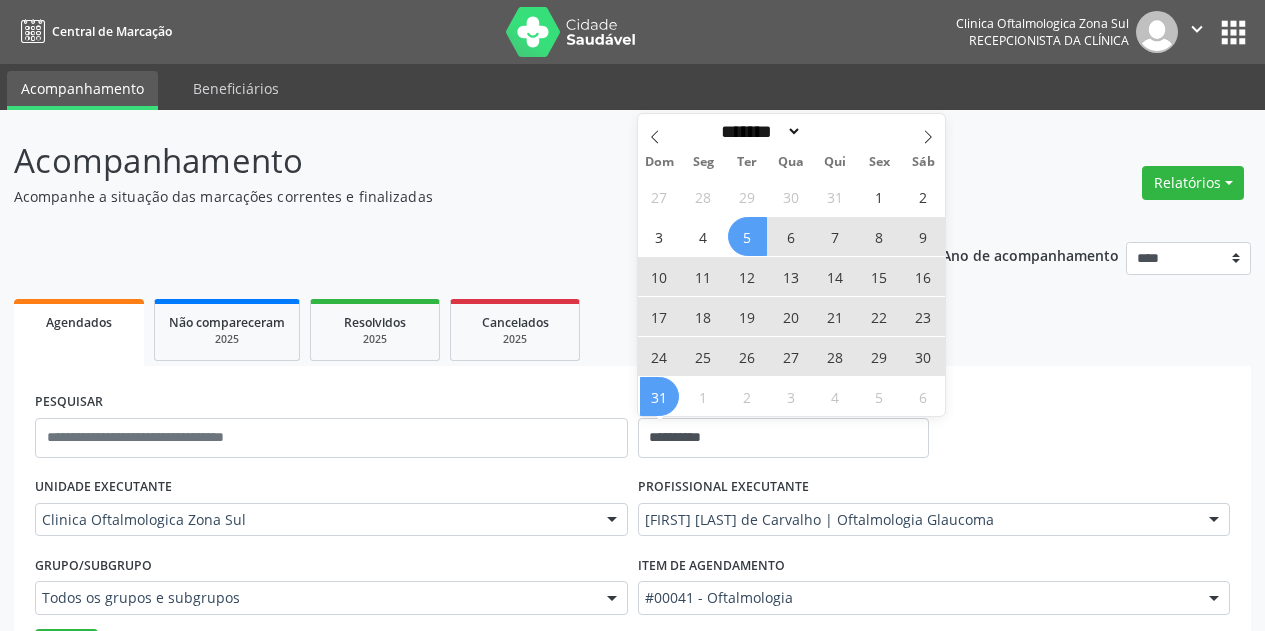 click on "31" at bounding box center [659, 396] 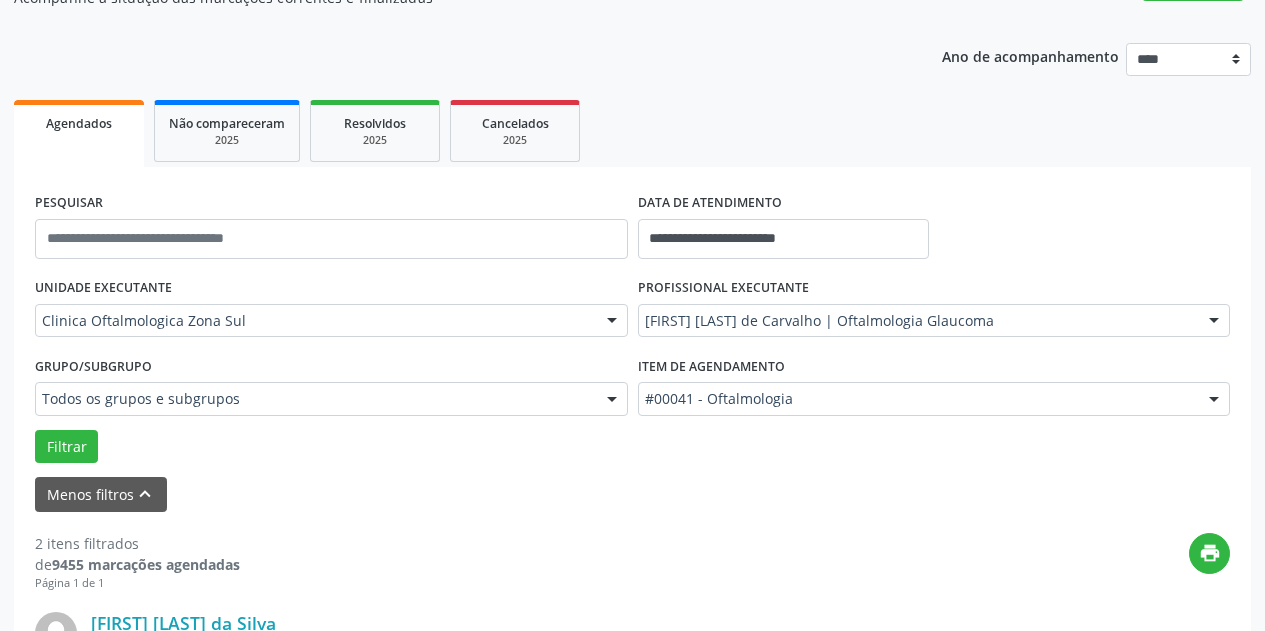 scroll, scrollTop: 200, scrollLeft: 0, axis: vertical 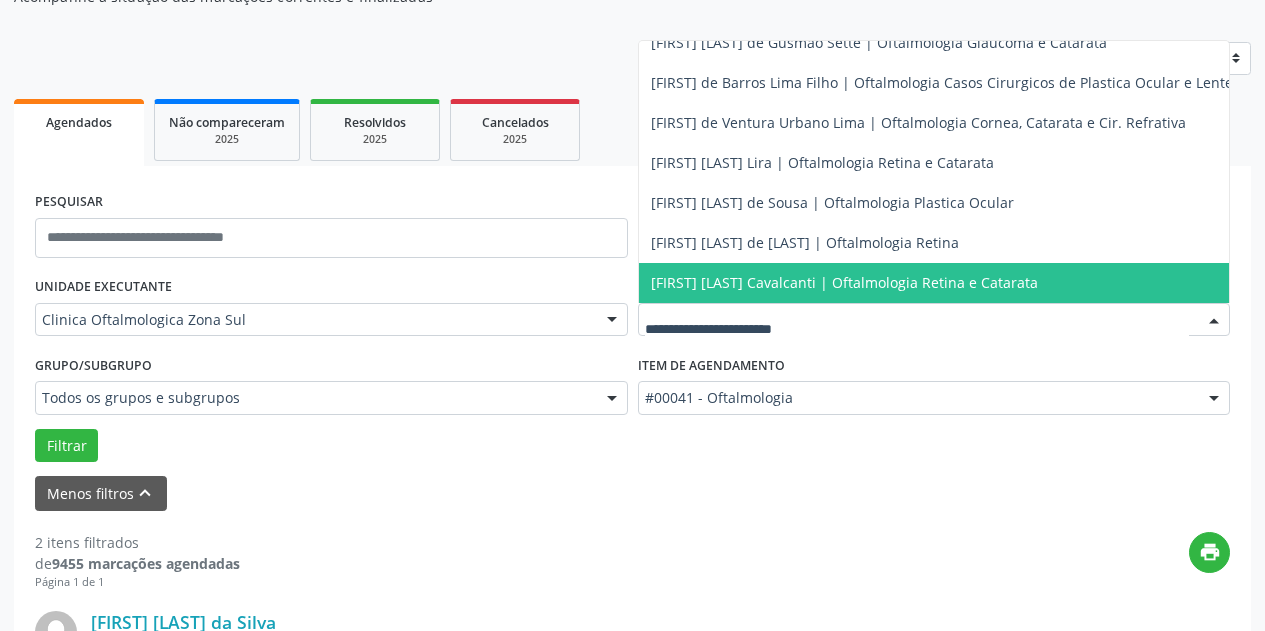 click on "[FIRST] [LAST] Cavalcanti | Oftalmologia Retina e Catarata" at bounding box center [984, 283] 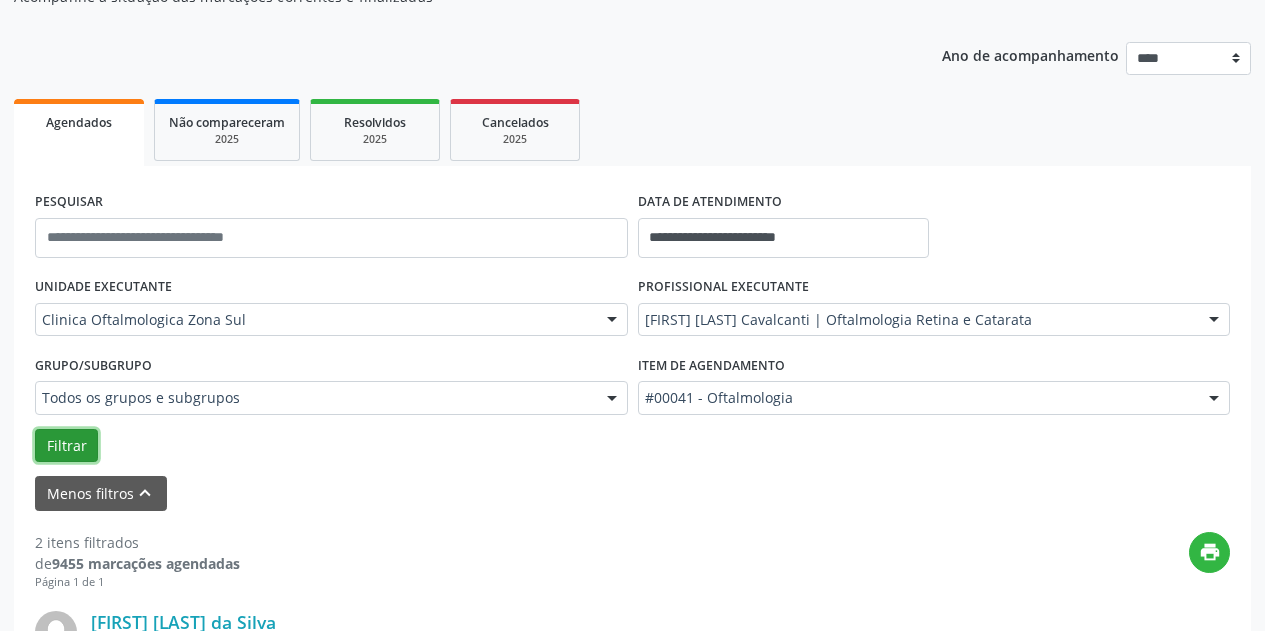 click on "Filtrar" at bounding box center (66, 446) 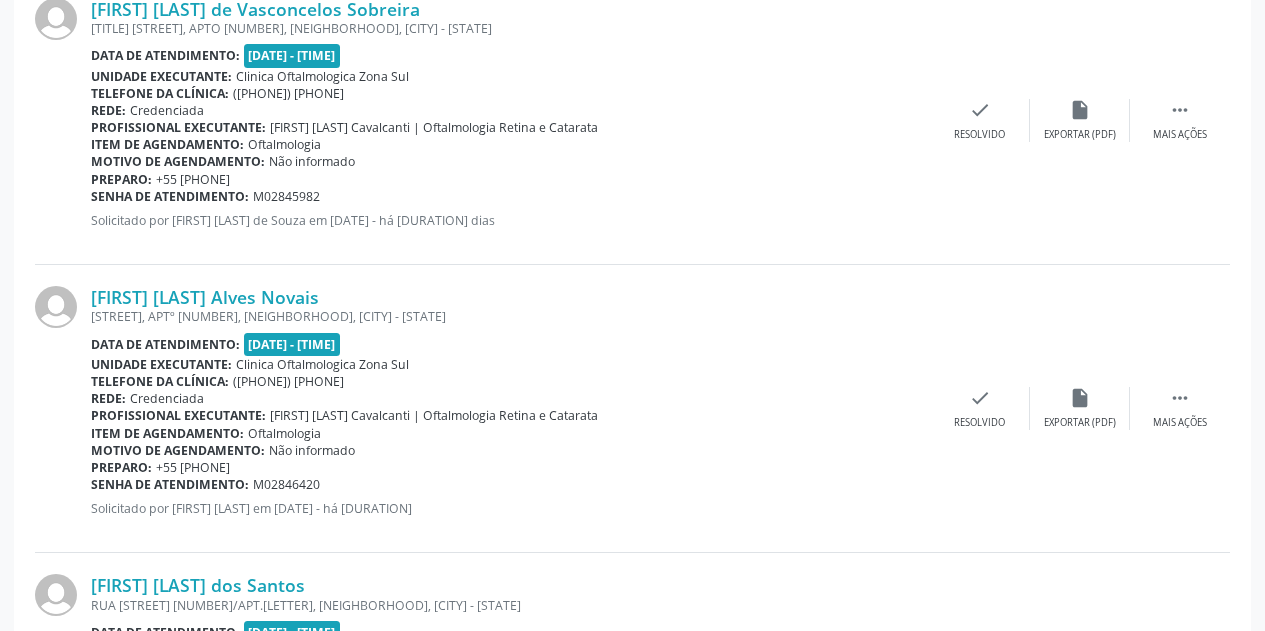 scroll, scrollTop: 2800, scrollLeft: 0, axis: vertical 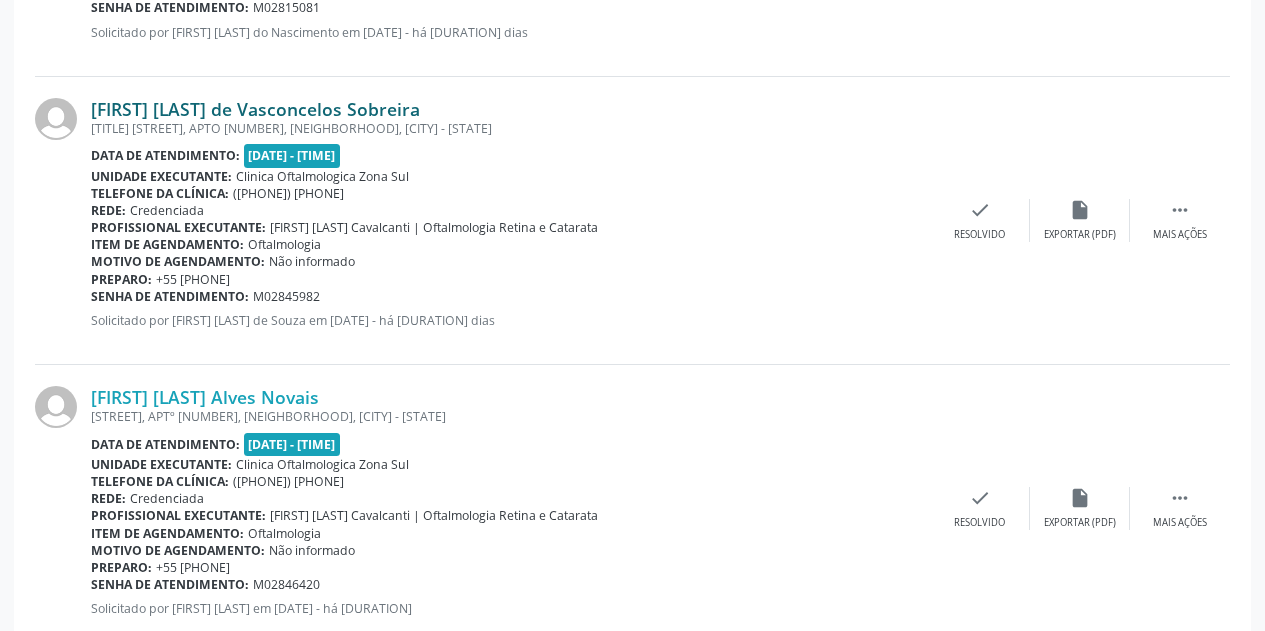click on "[FIRST] [LAST] de Vasconcelos Sobreira" at bounding box center (255, 109) 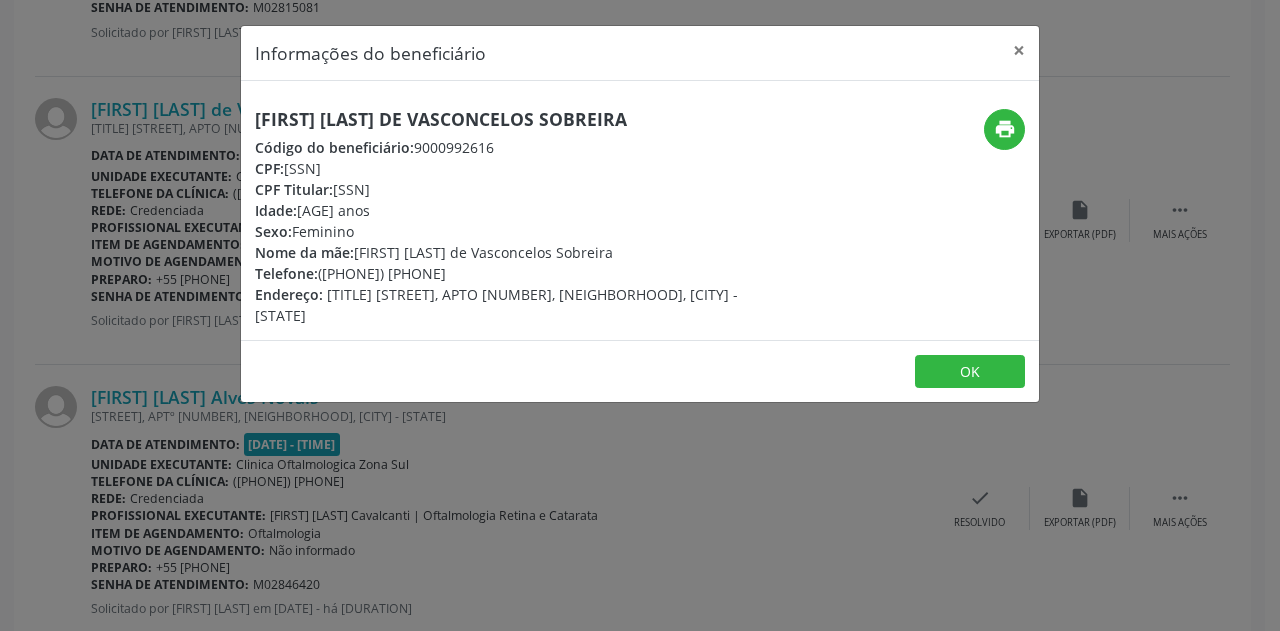 drag, startPoint x: 436, startPoint y: 272, endPoint x: 342, endPoint y: 269, distance: 94.04786 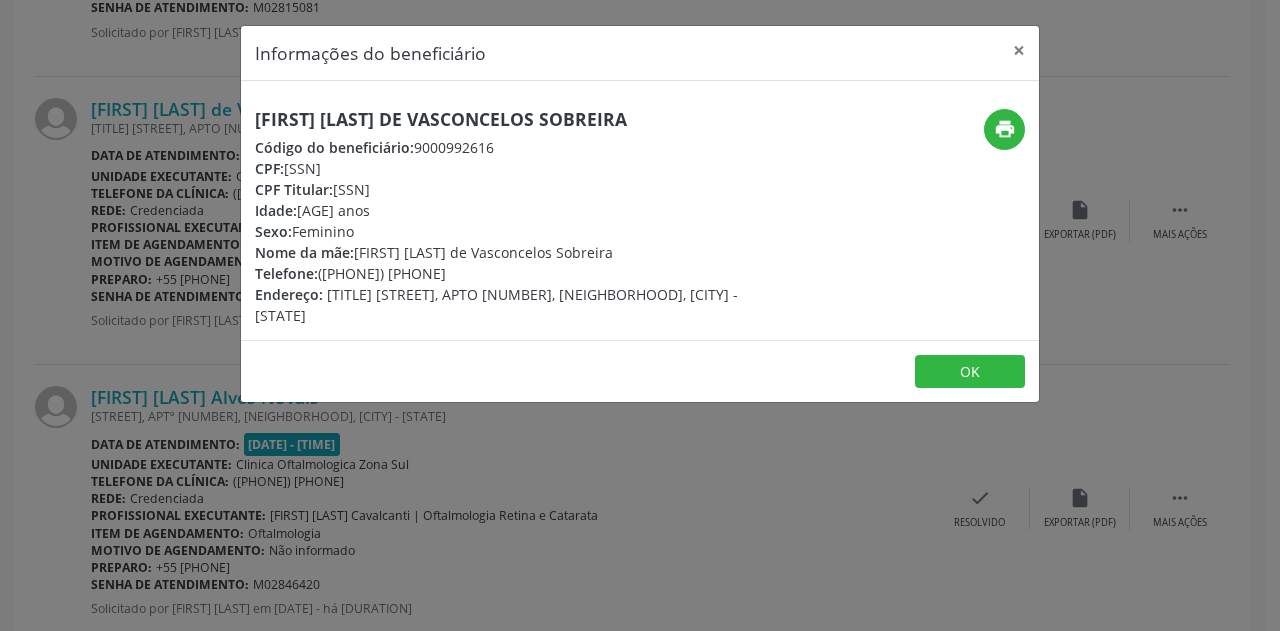 copy on ") [PHONE]" 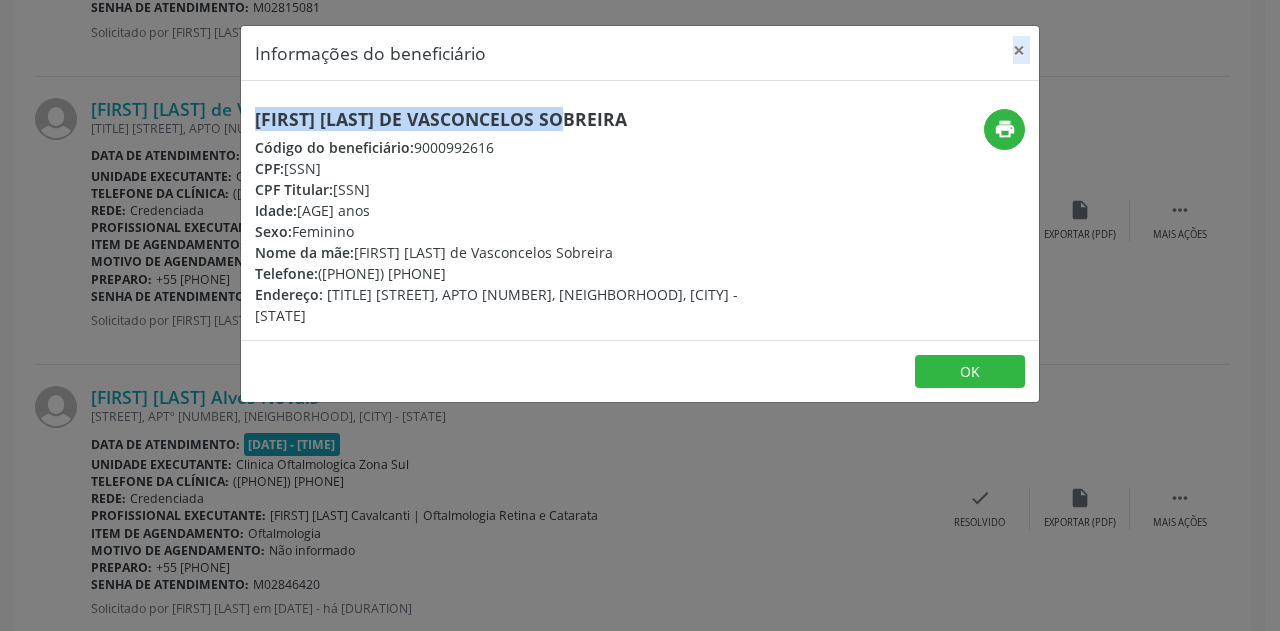 drag, startPoint x: 720, startPoint y: 51, endPoint x: 514, endPoint y: 131, distance: 220.9887 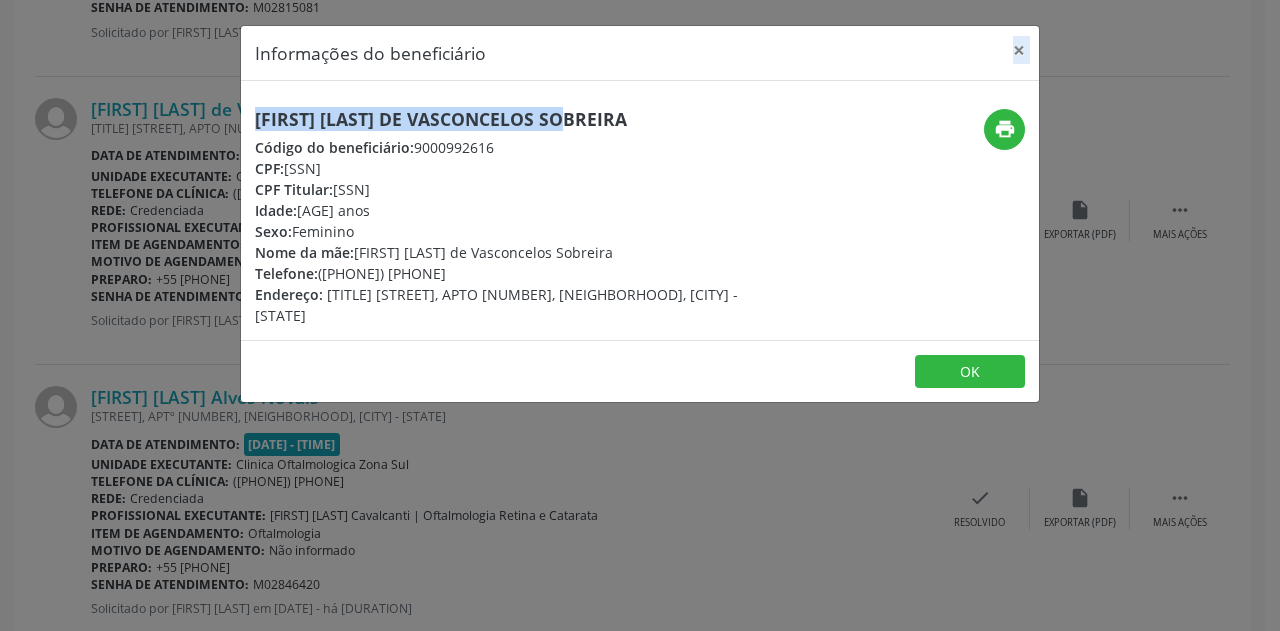 click on "Informações do beneficiário ×" at bounding box center [640, 53] 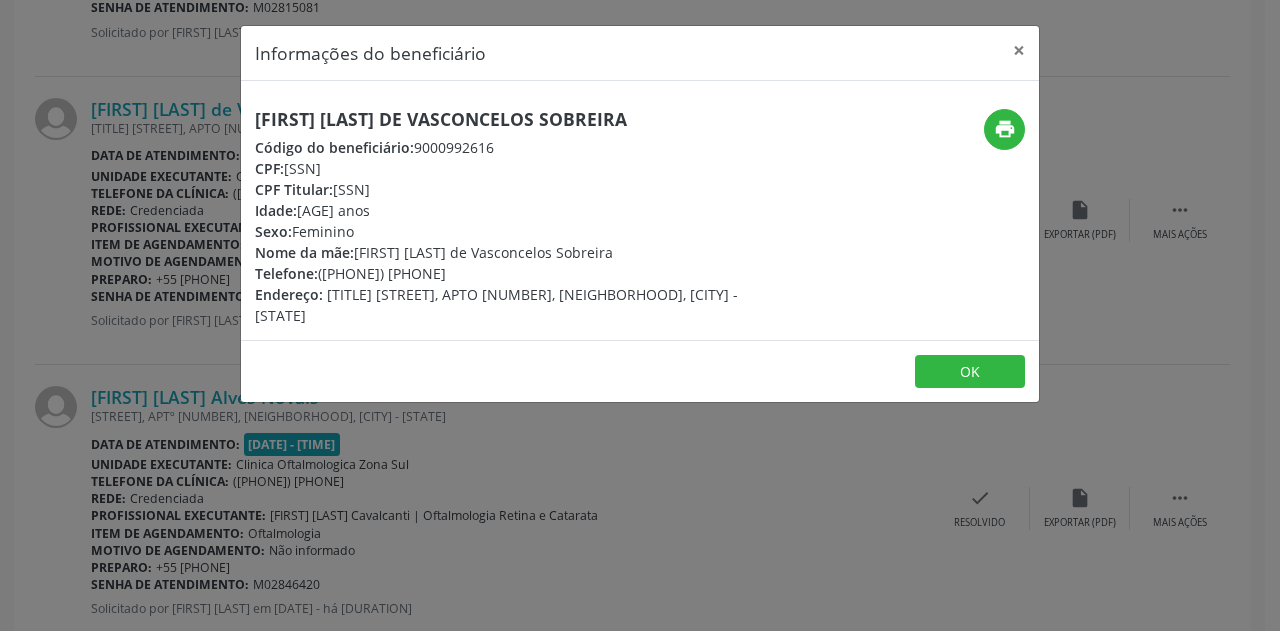 drag, startPoint x: 441, startPoint y: 275, endPoint x: 344, endPoint y: 277, distance: 97.020615 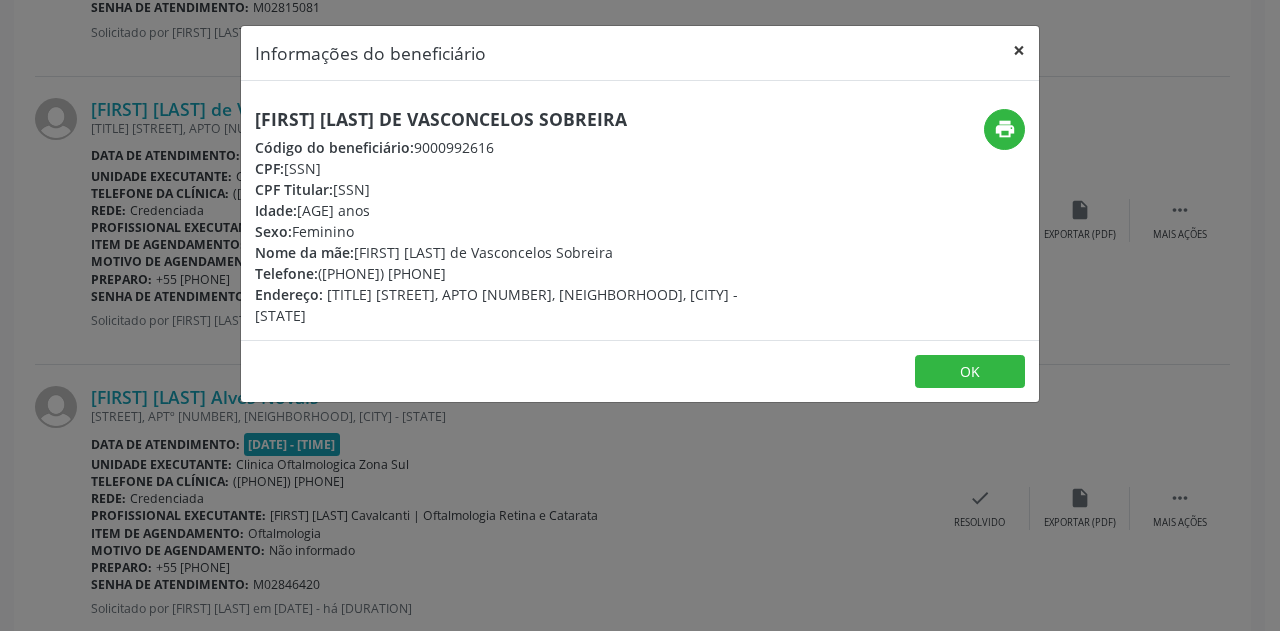 click on "×" at bounding box center [1019, 50] 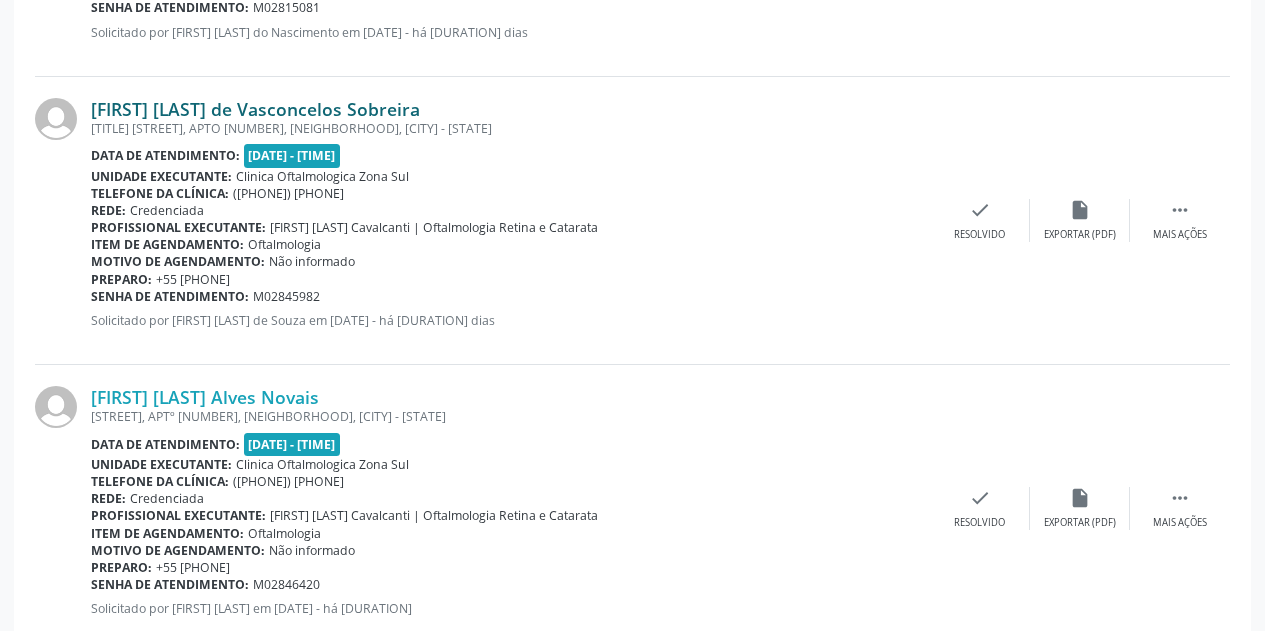 click on "[FIRST] [LAST] de Vasconcelos Sobreira" at bounding box center [255, 109] 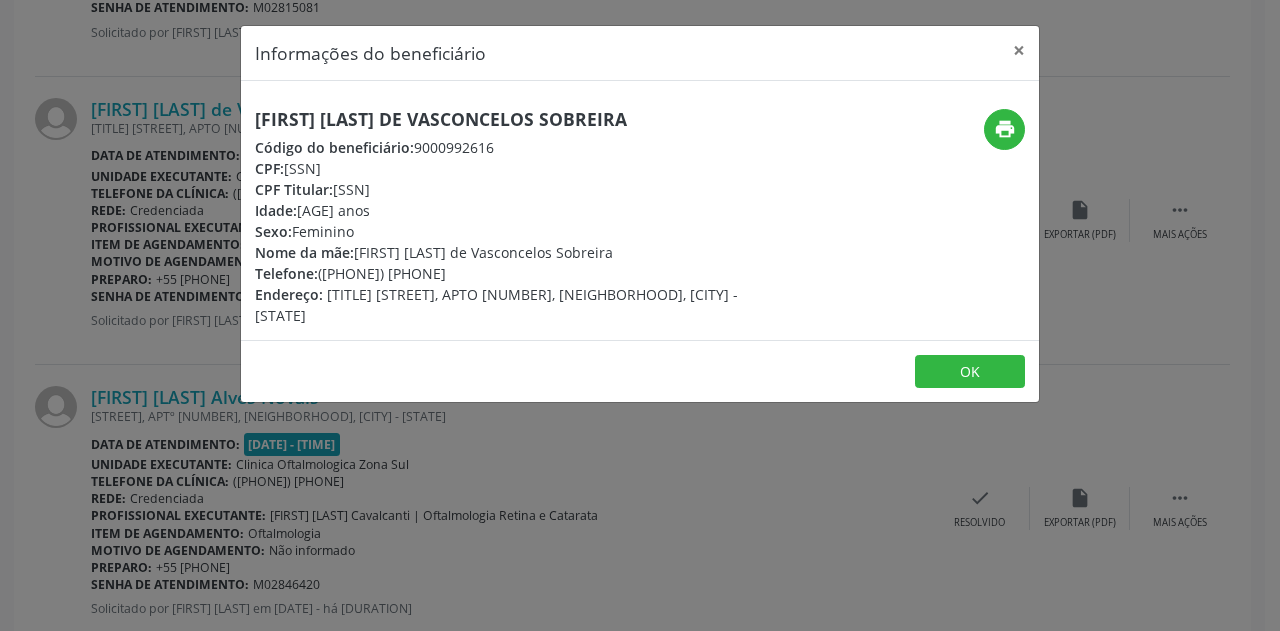 drag, startPoint x: 634, startPoint y: 121, endPoint x: 243, endPoint y: 120, distance: 391.00128 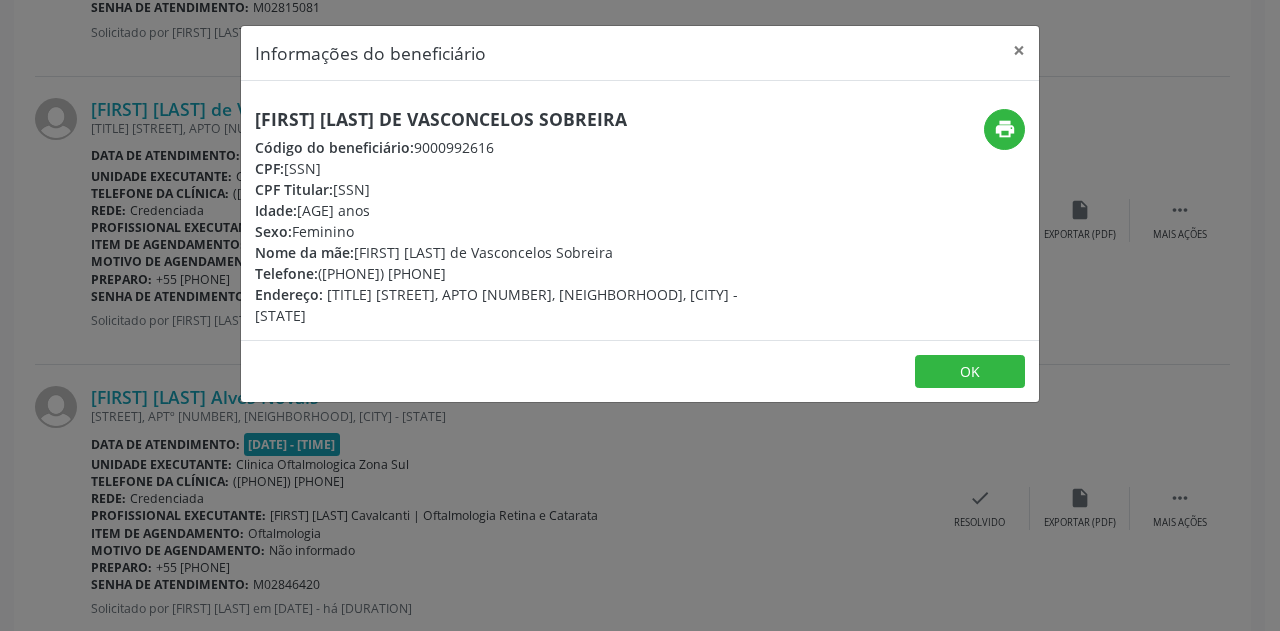 drag, startPoint x: 394, startPoint y: 165, endPoint x: 289, endPoint y: 171, distance: 105.17129 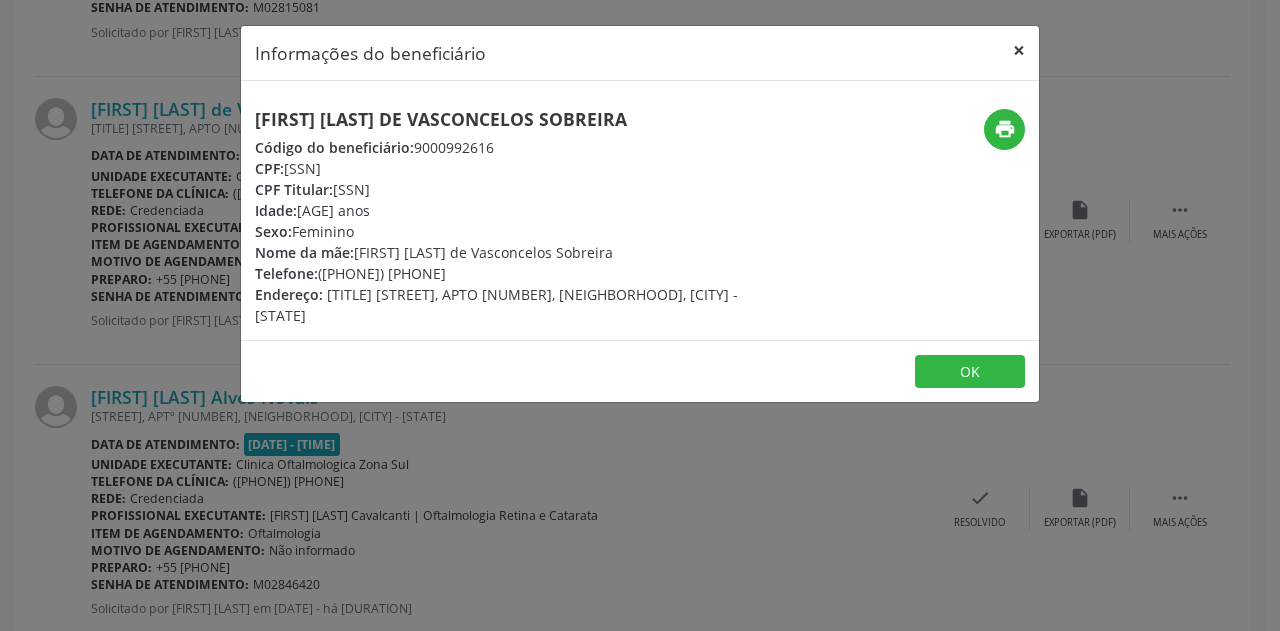 click on "×" at bounding box center (1019, 50) 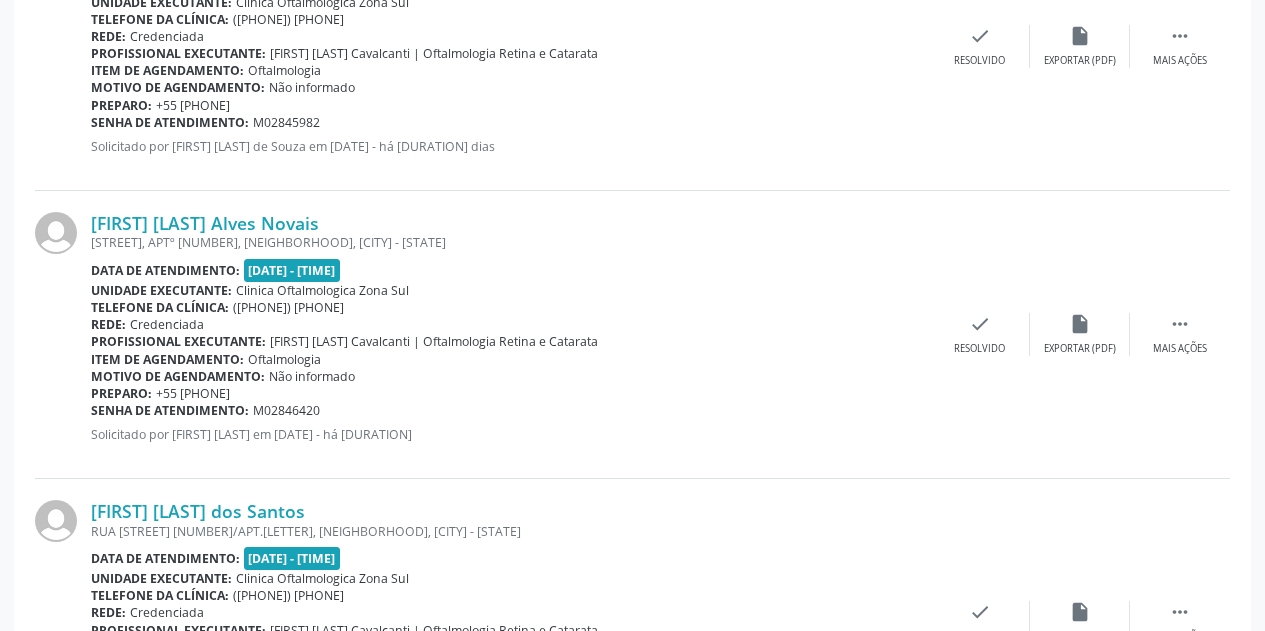 scroll, scrollTop: 3000, scrollLeft: 0, axis: vertical 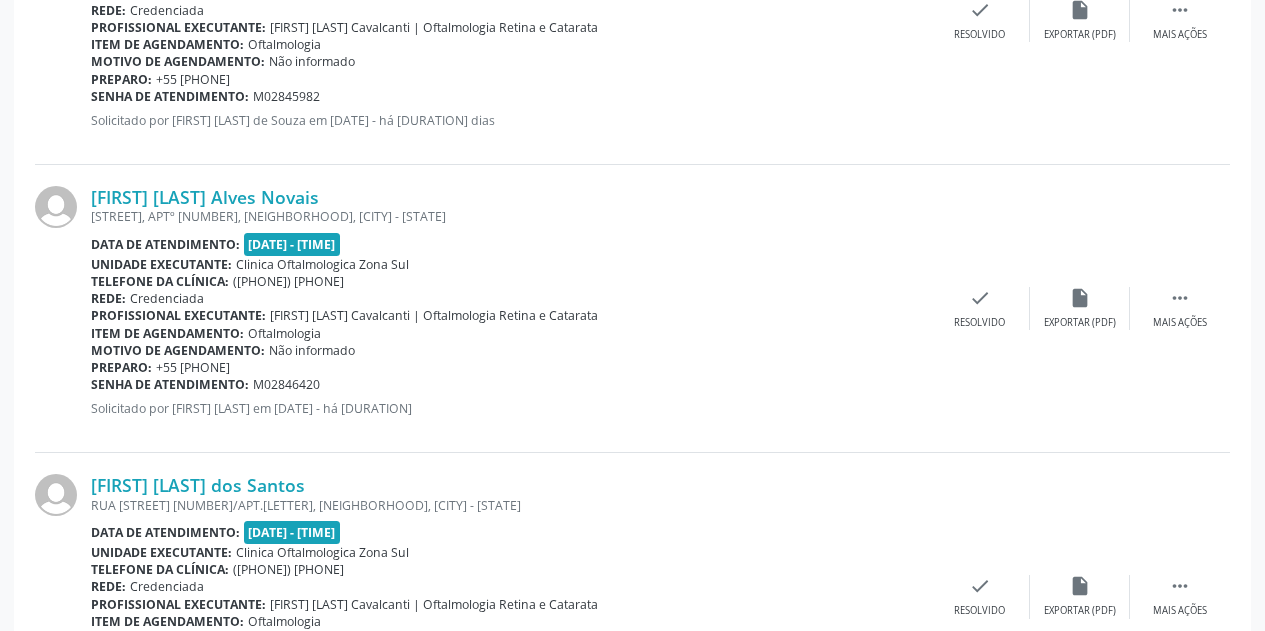 drag, startPoint x: 271, startPoint y: 367, endPoint x: 199, endPoint y: 366, distance: 72.00694 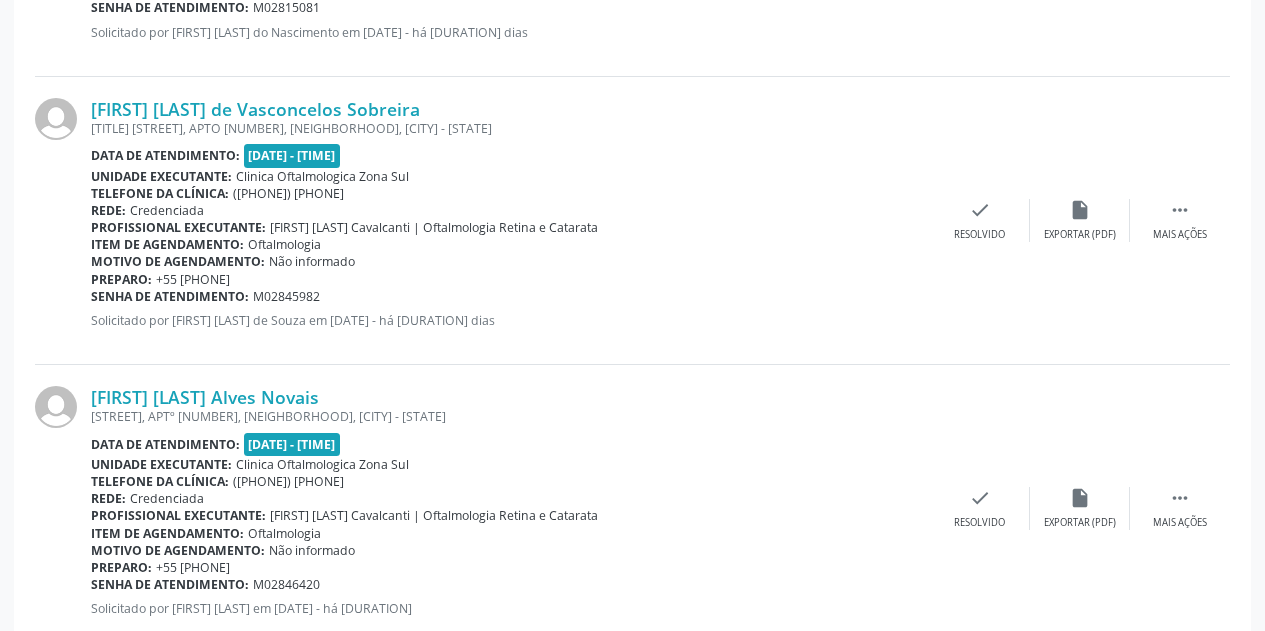 scroll, scrollTop: 2900, scrollLeft: 0, axis: vertical 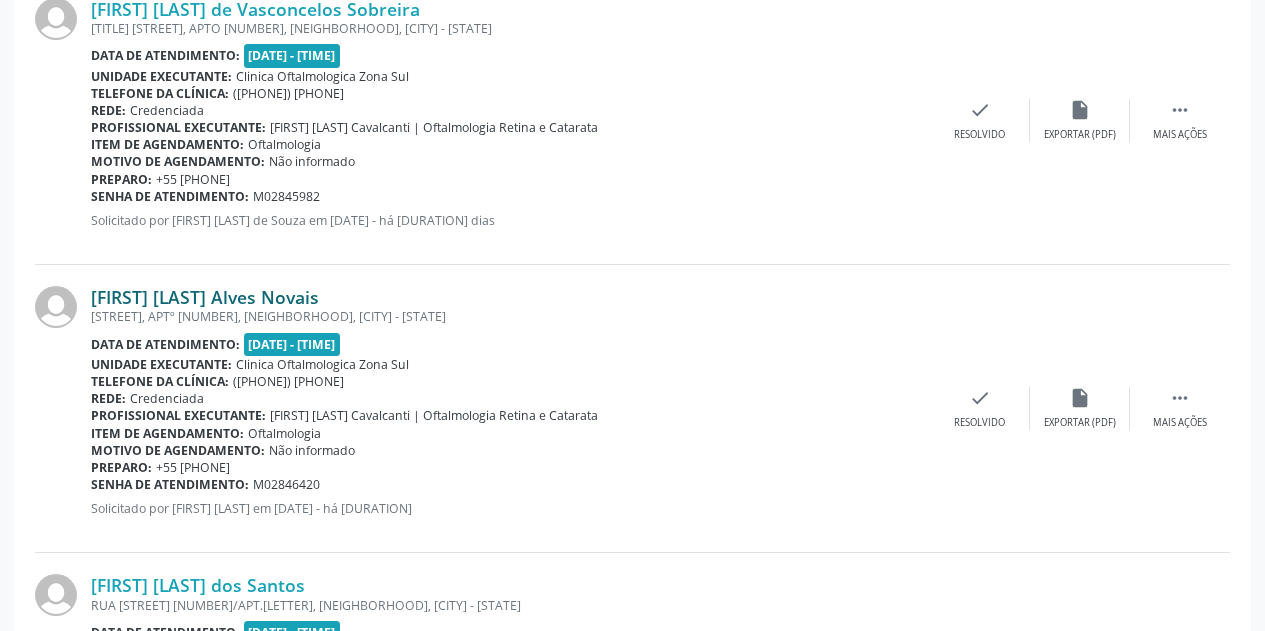 click on "[FIRST] [LAST] Alves Novais" at bounding box center (205, 297) 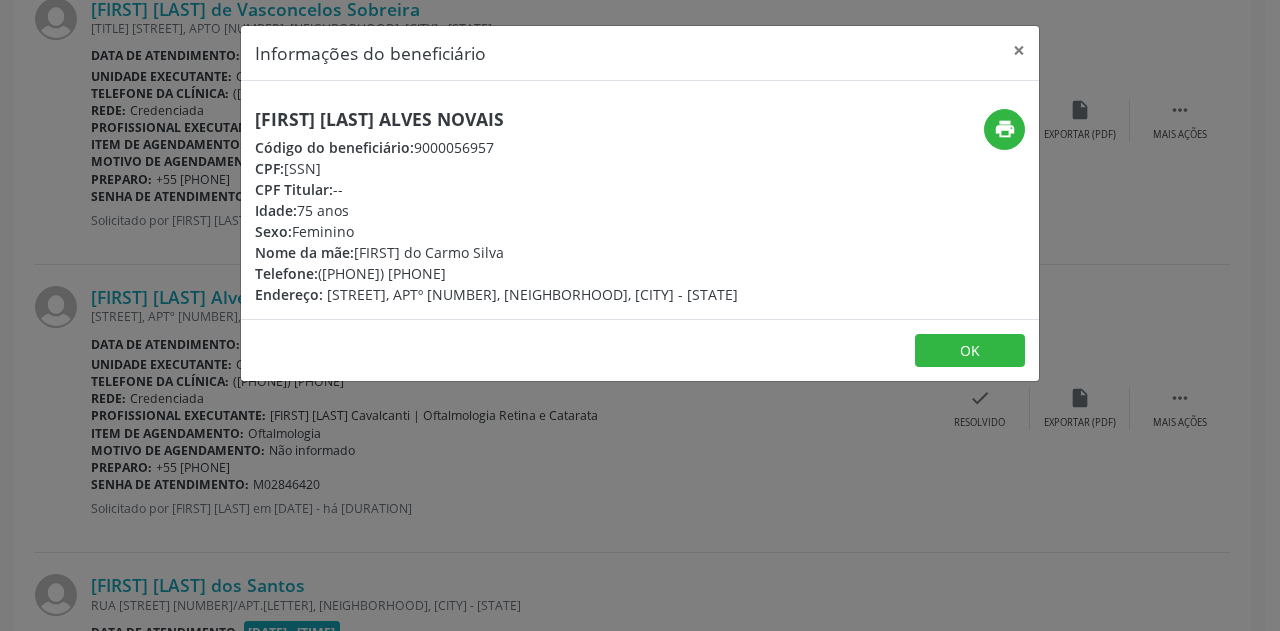 drag, startPoint x: 567, startPoint y: 118, endPoint x: 256, endPoint y: 120, distance: 311.00644 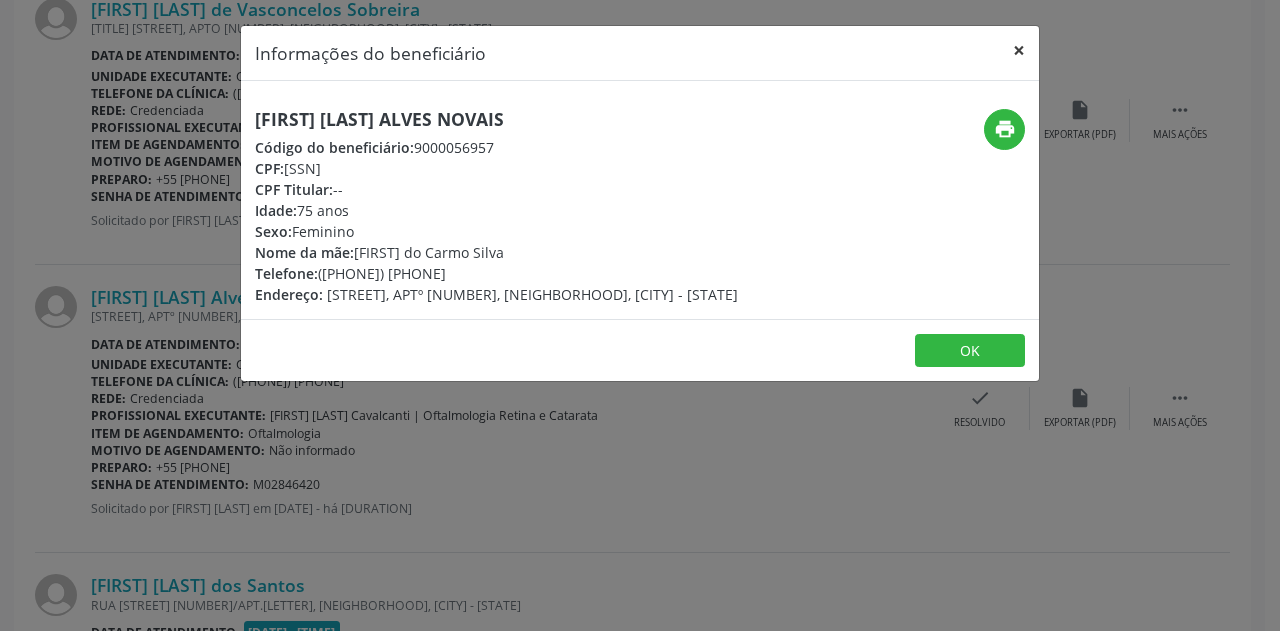 drag, startPoint x: 1018, startPoint y: 48, endPoint x: 978, endPoint y: 60, distance: 41.761227 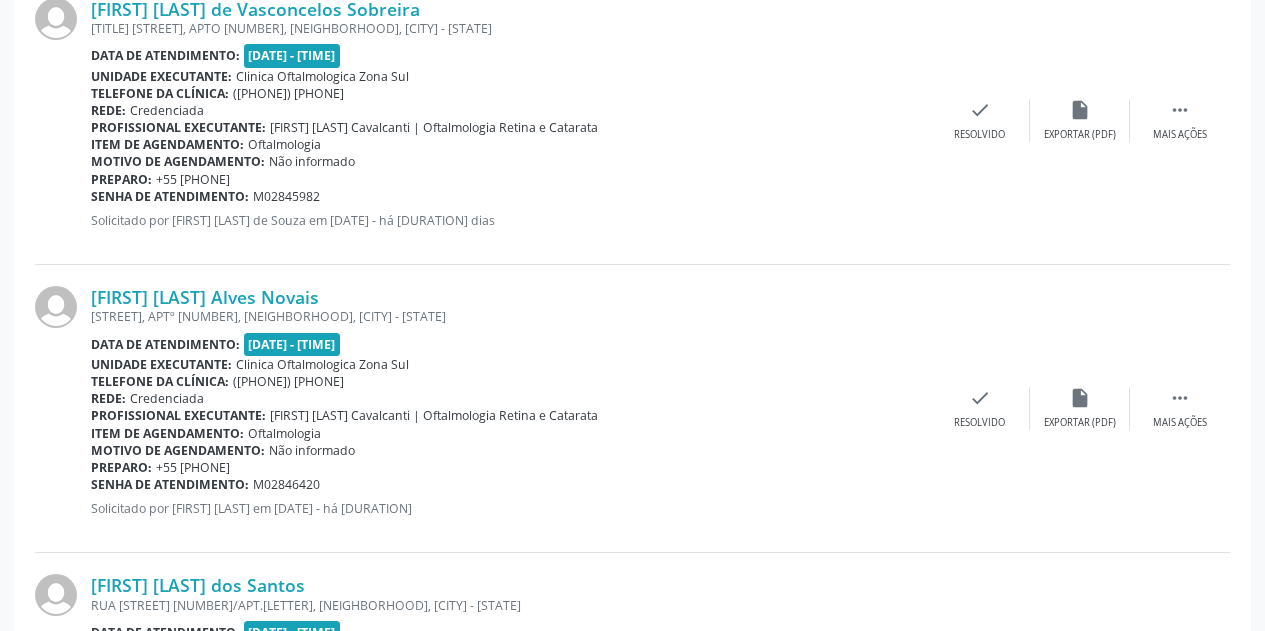 drag, startPoint x: 330, startPoint y: 489, endPoint x: 92, endPoint y: 489, distance: 238 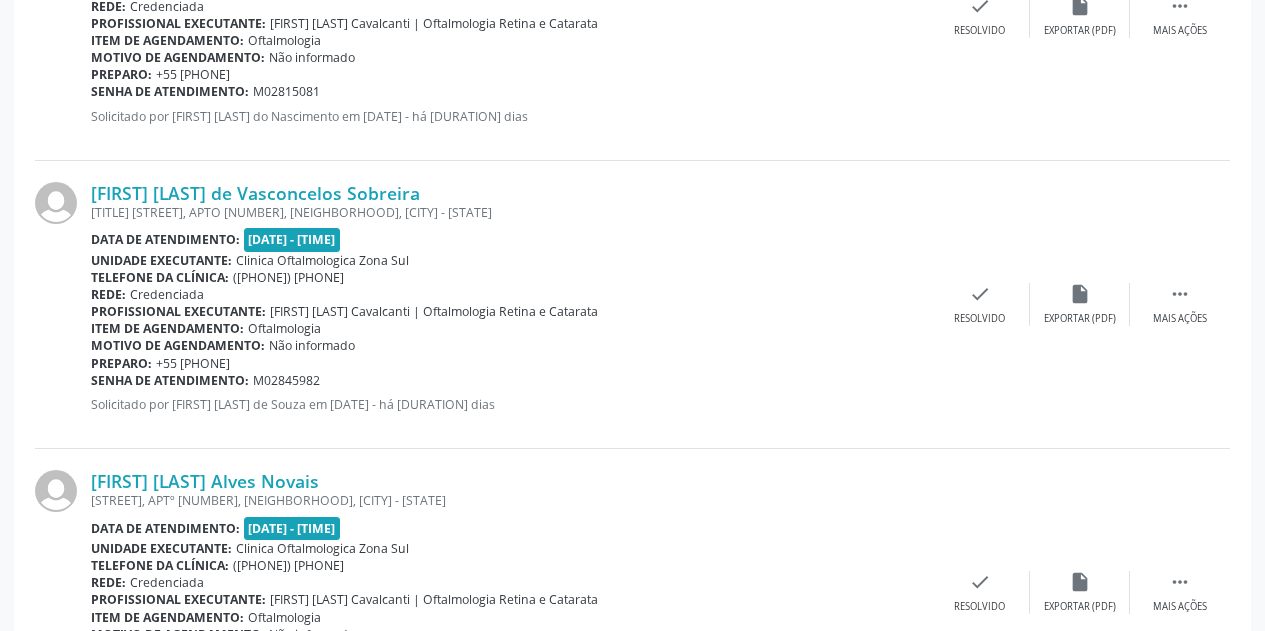 scroll, scrollTop: 2700, scrollLeft: 0, axis: vertical 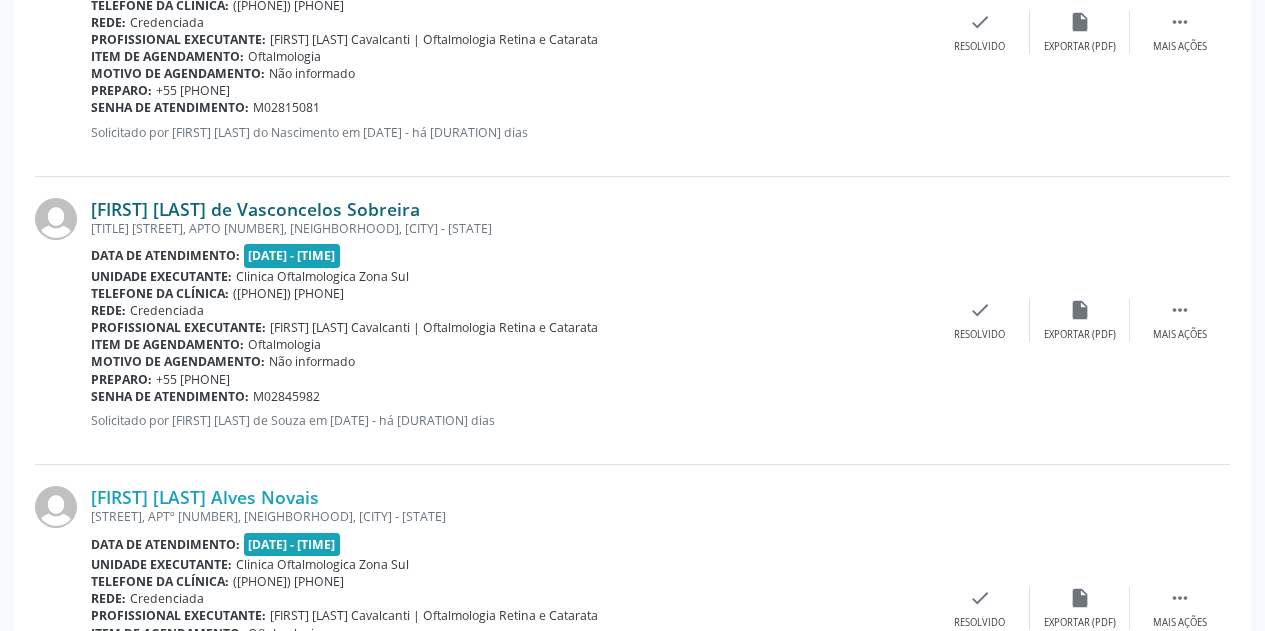 click on "[FIRST] [LAST] de Vasconcelos Sobreira" at bounding box center [255, 209] 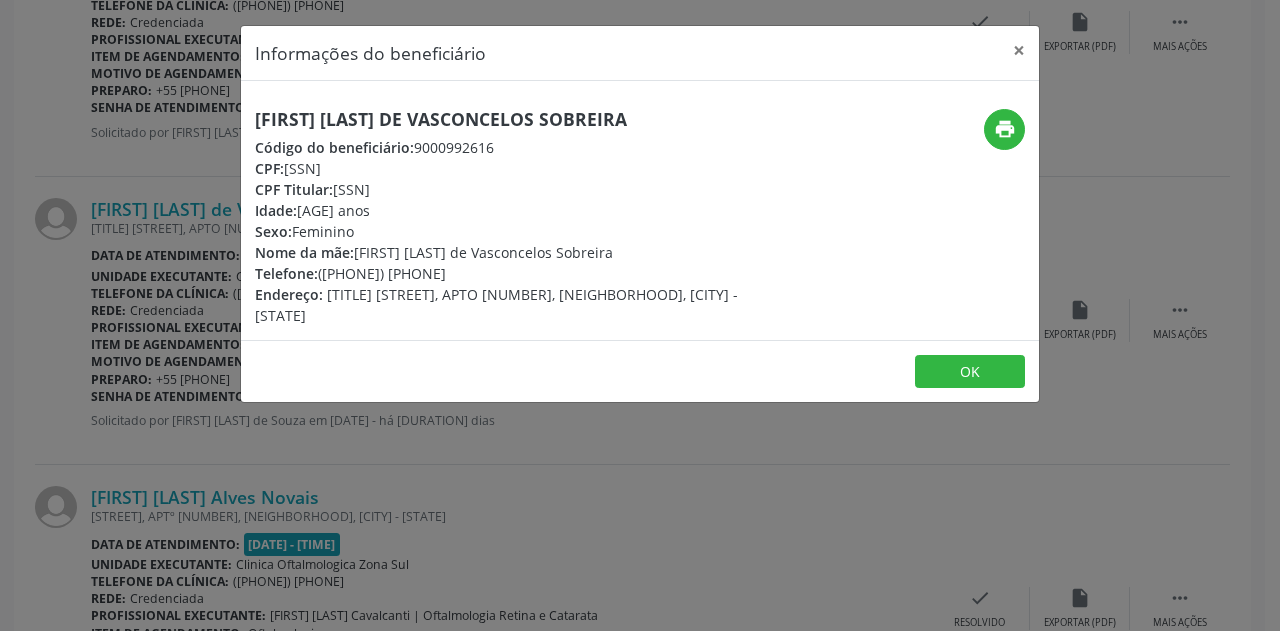 drag, startPoint x: 435, startPoint y: 272, endPoint x: 347, endPoint y: 281, distance: 88.45903 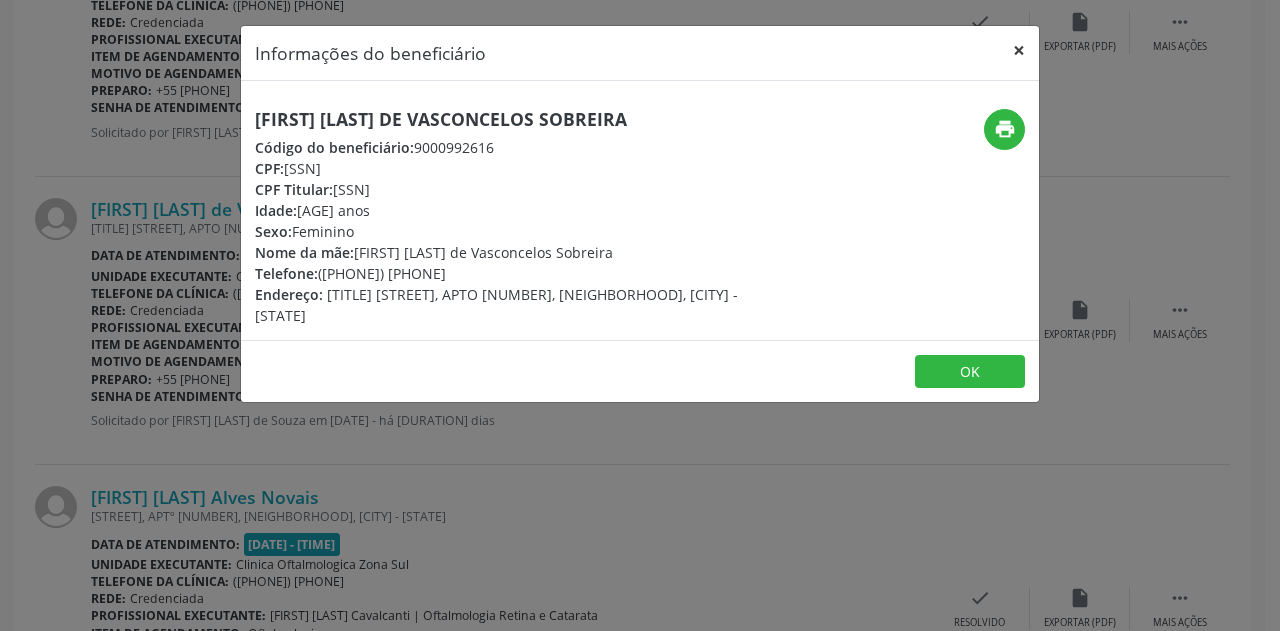 click on "×" at bounding box center (1019, 50) 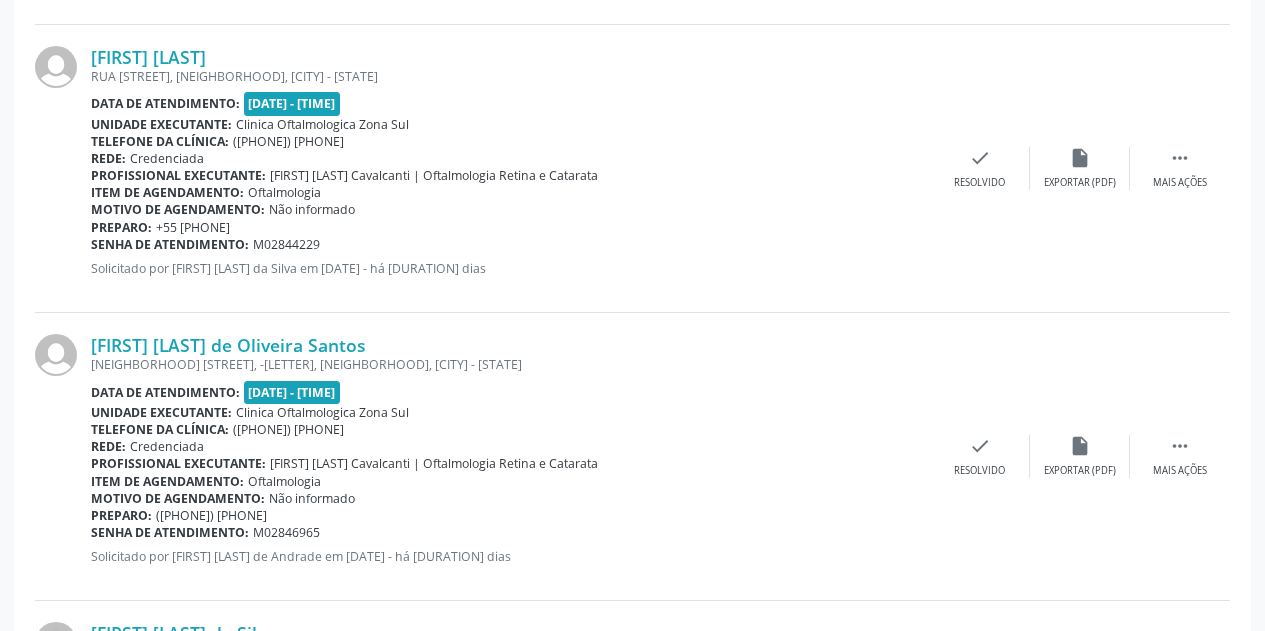 scroll, scrollTop: 4000, scrollLeft: 0, axis: vertical 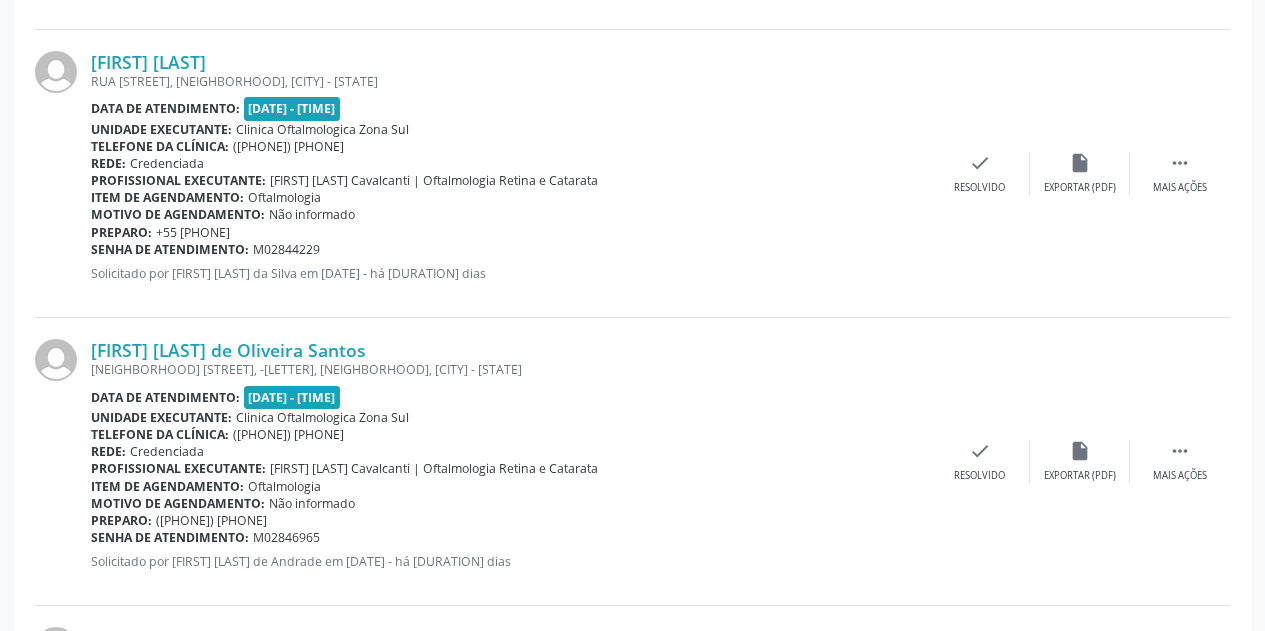 drag, startPoint x: 266, startPoint y: 231, endPoint x: 192, endPoint y: 231, distance: 74 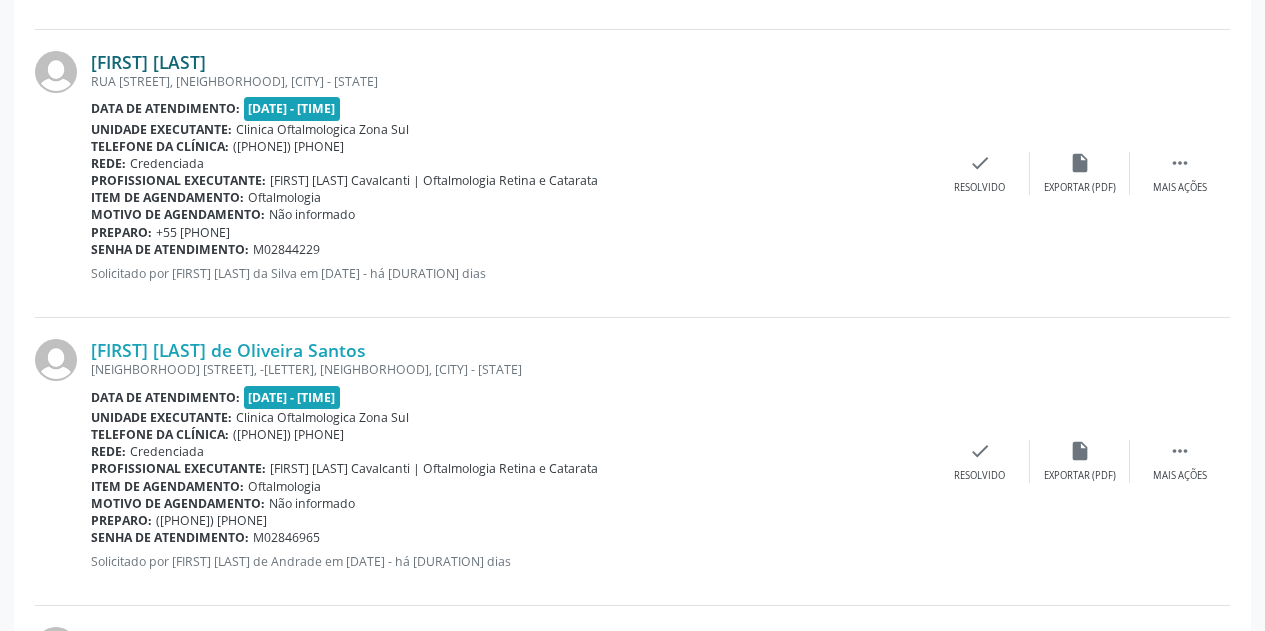 click on "[FIRST] [LAST]" at bounding box center (148, 62) 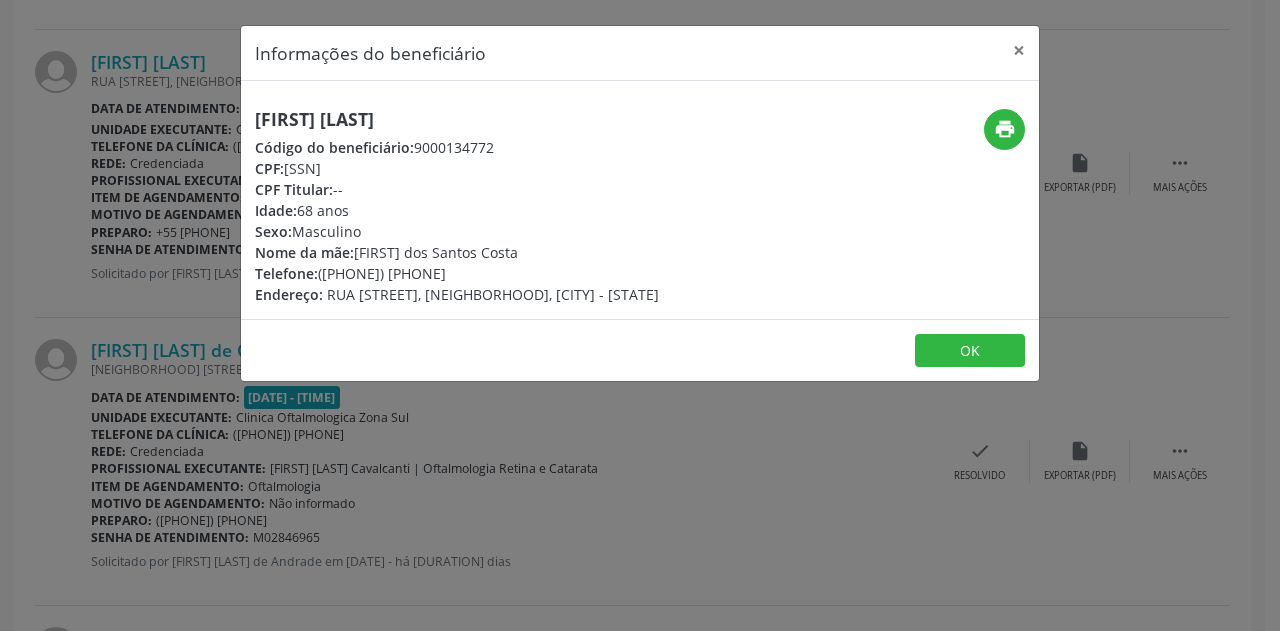 drag, startPoint x: 516, startPoint y: 119, endPoint x: 250, endPoint y: 116, distance: 266.0169 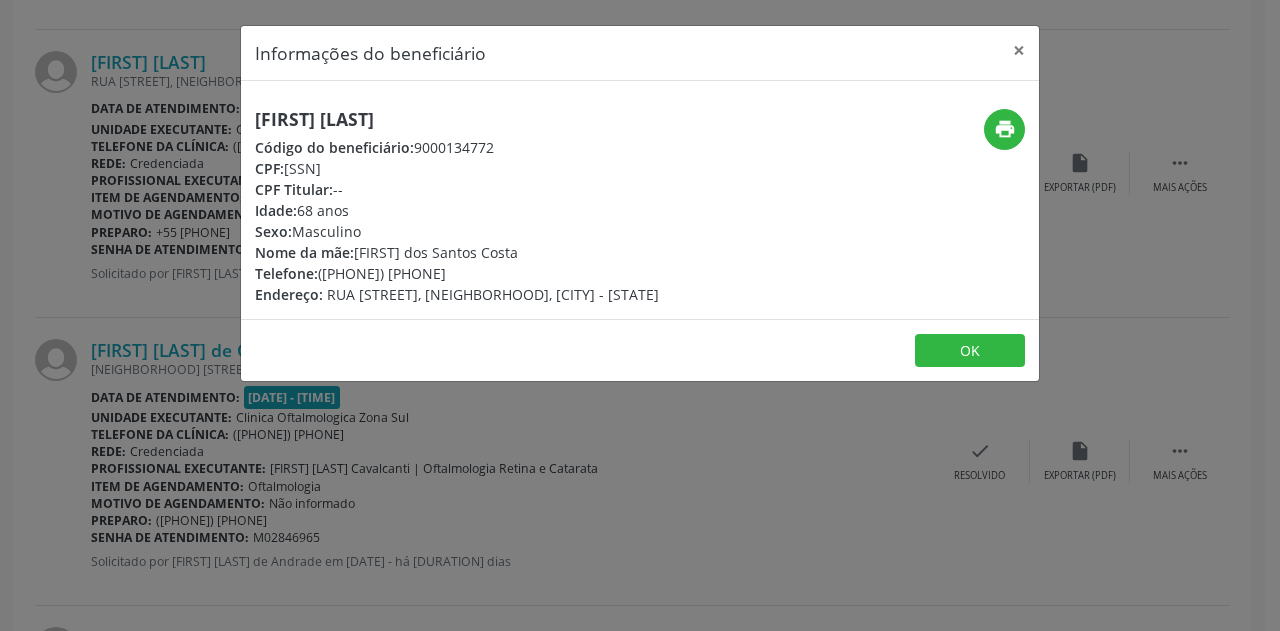 drag, startPoint x: 399, startPoint y: 171, endPoint x: 291, endPoint y: 171, distance: 108 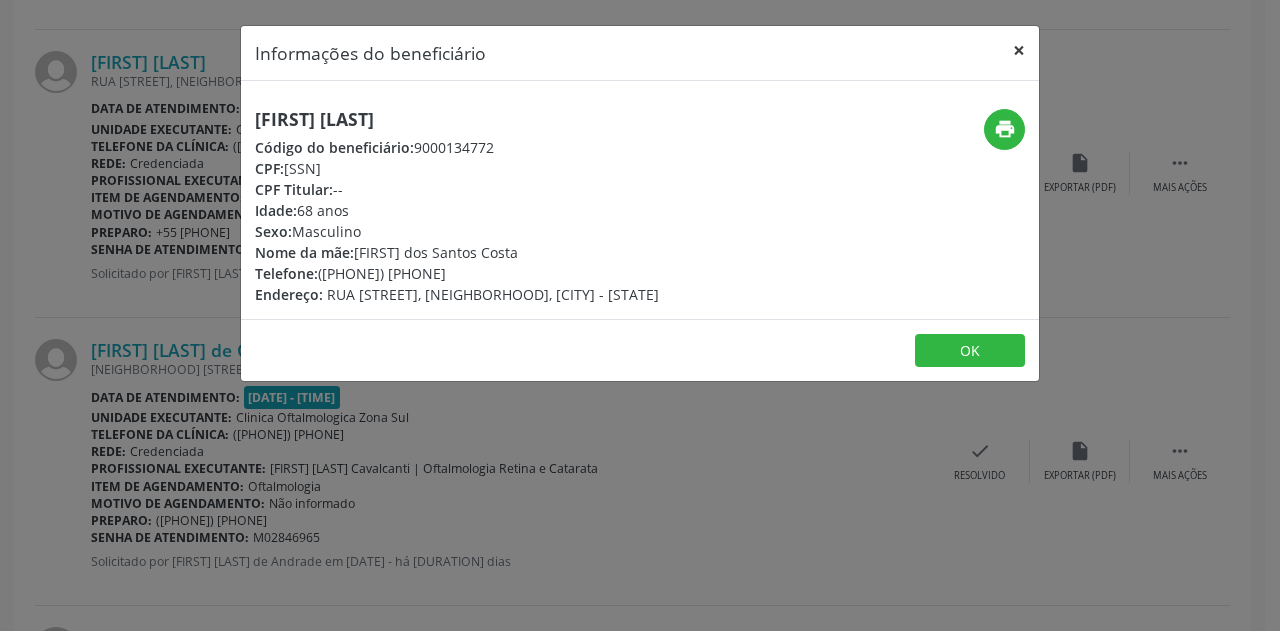 click on "×" at bounding box center (1019, 50) 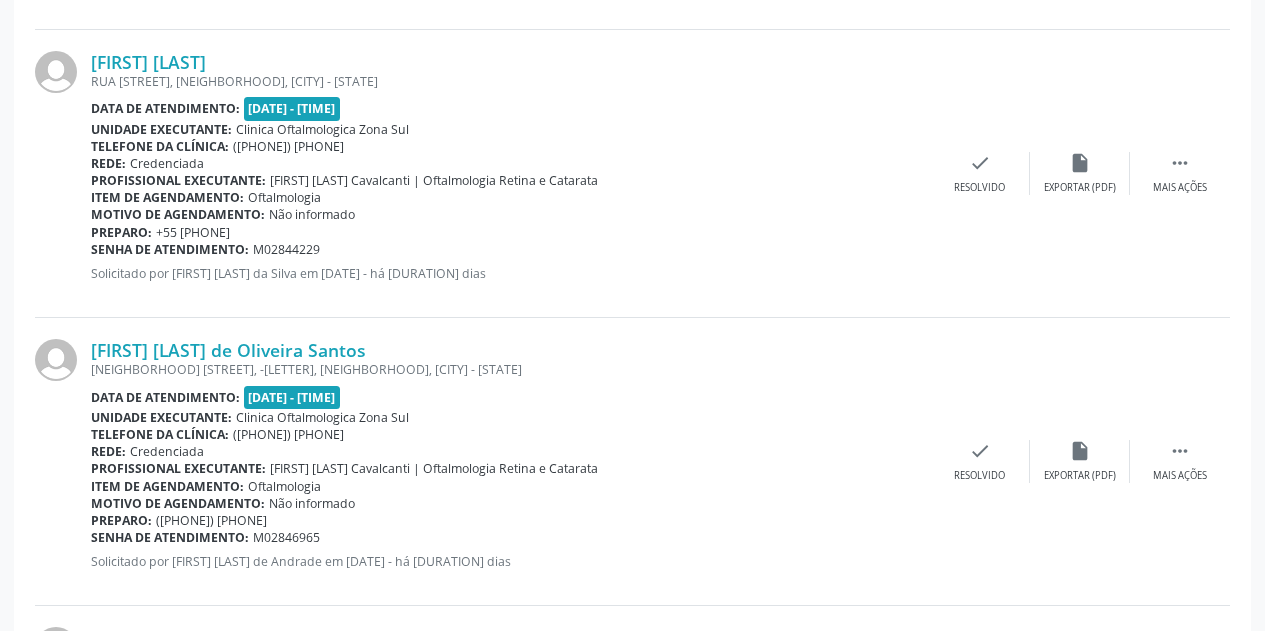 drag, startPoint x: 323, startPoint y: 248, endPoint x: 93, endPoint y: 248, distance: 230 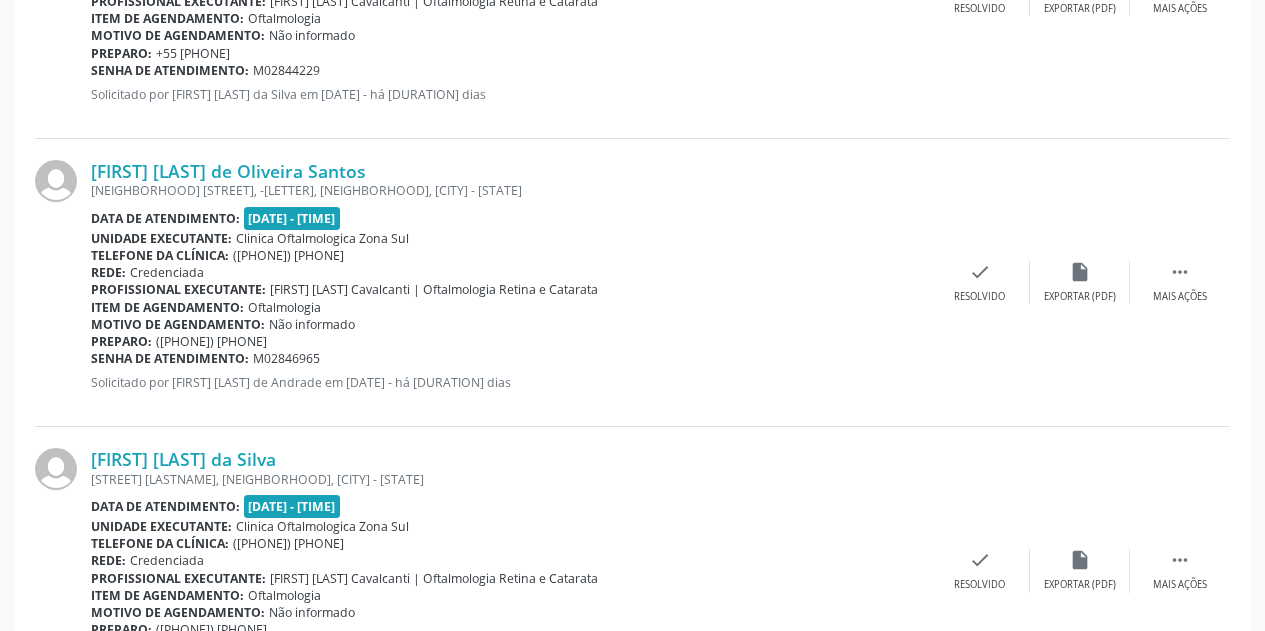 scroll, scrollTop: 4200, scrollLeft: 0, axis: vertical 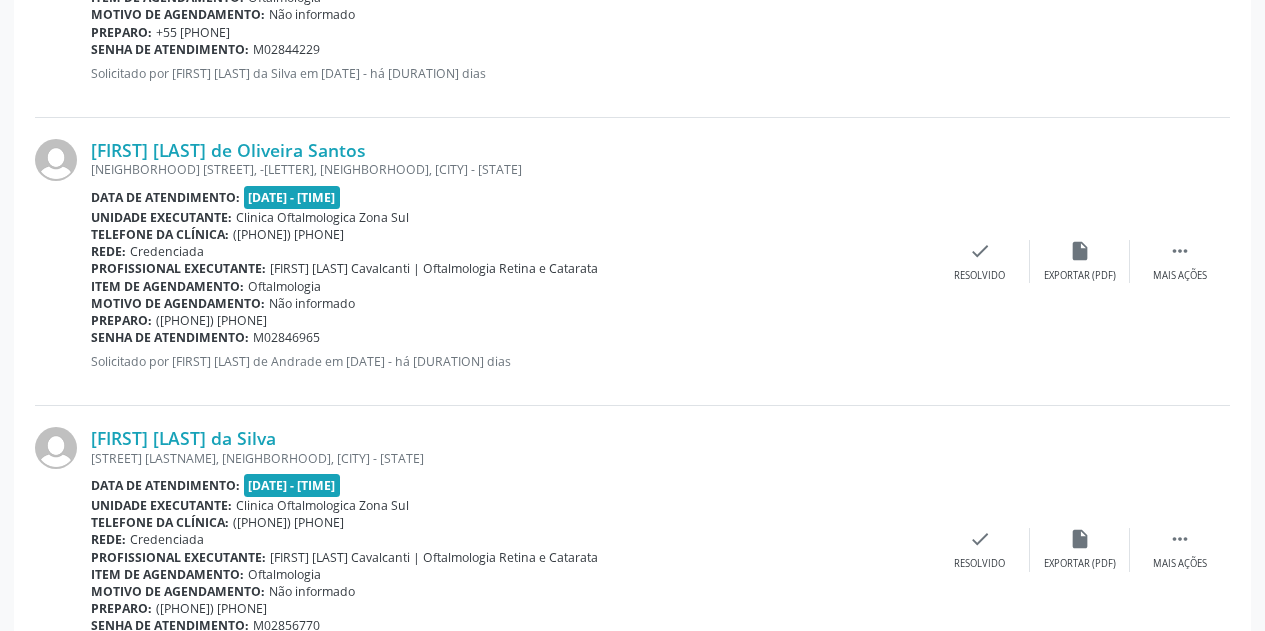 drag, startPoint x: 253, startPoint y: 323, endPoint x: 179, endPoint y: 315, distance: 74.431175 